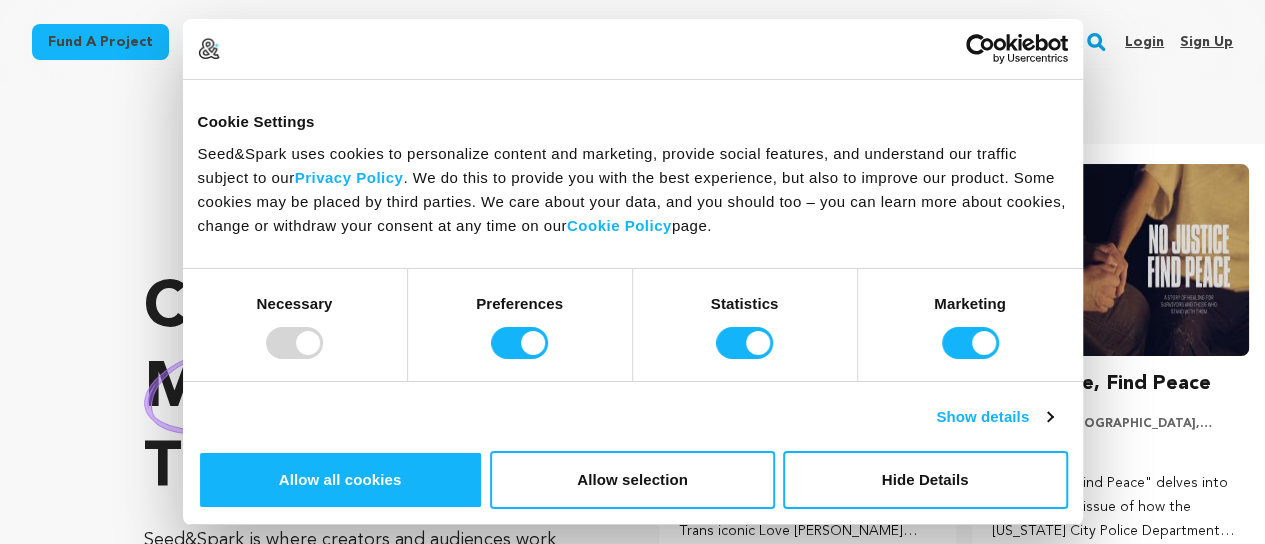 scroll, scrollTop: 0, scrollLeft: 0, axis: both 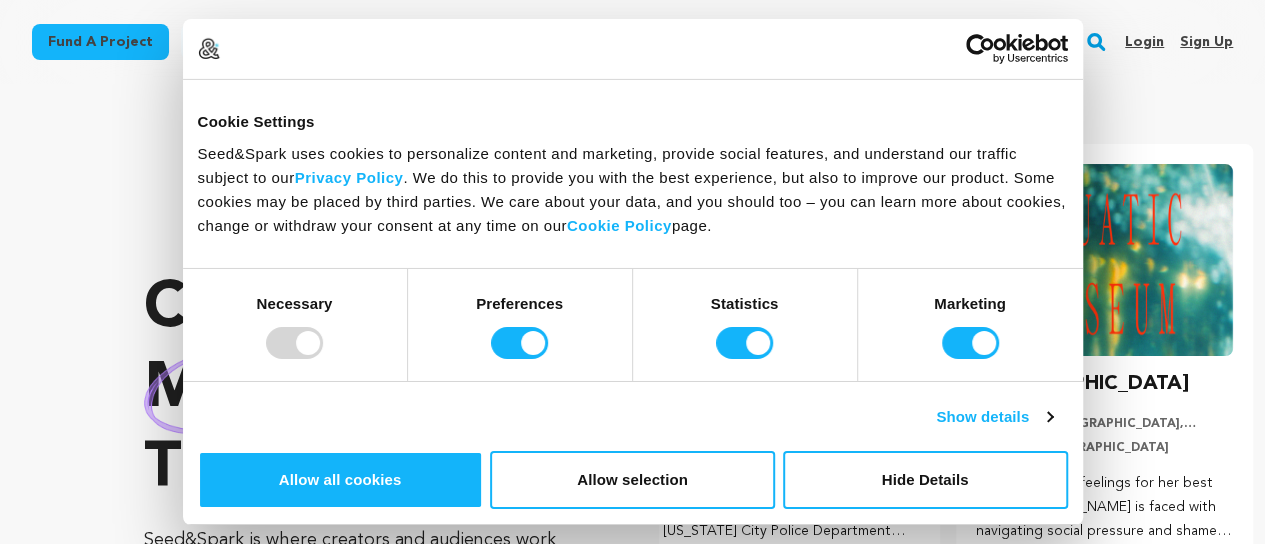 click on "Sign up" at bounding box center [1206, 42] 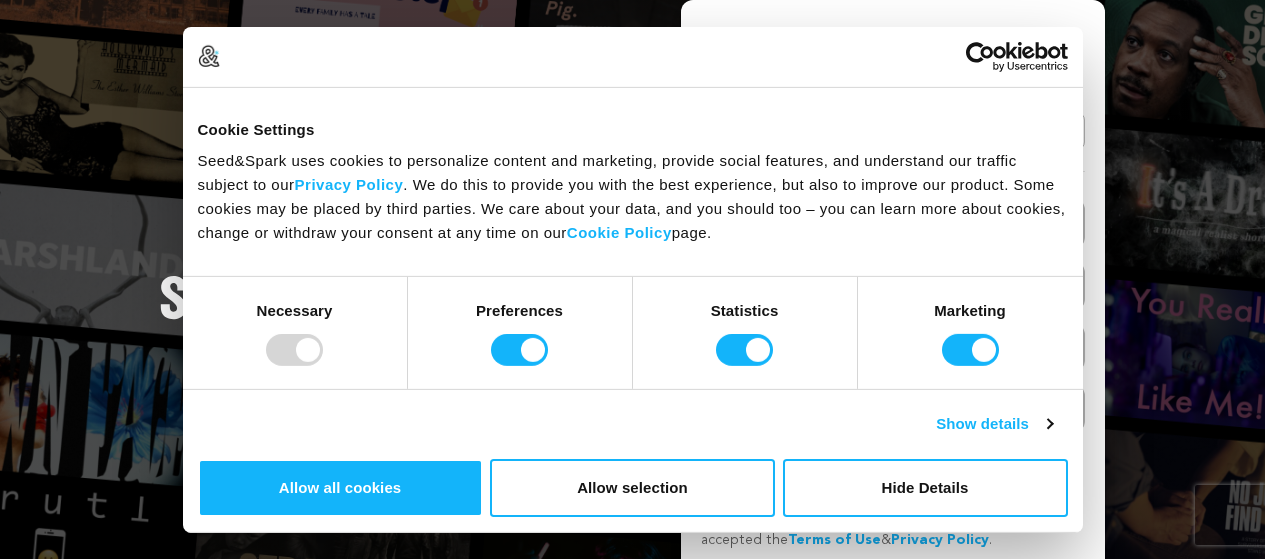 scroll, scrollTop: 0, scrollLeft: 0, axis: both 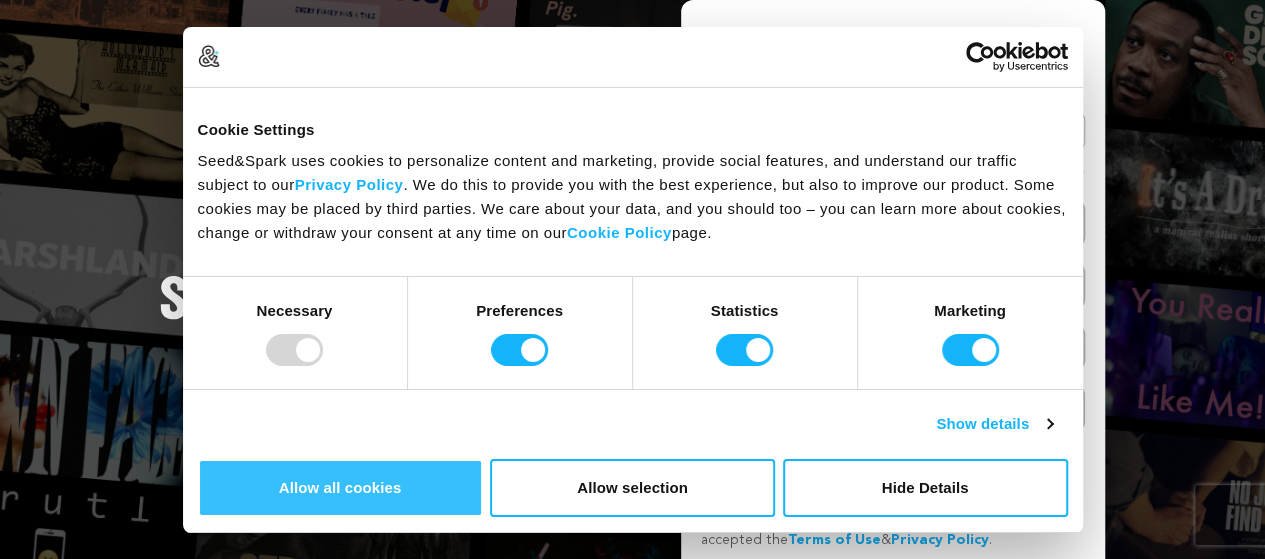 click on "Allow all cookies" at bounding box center [340, 488] 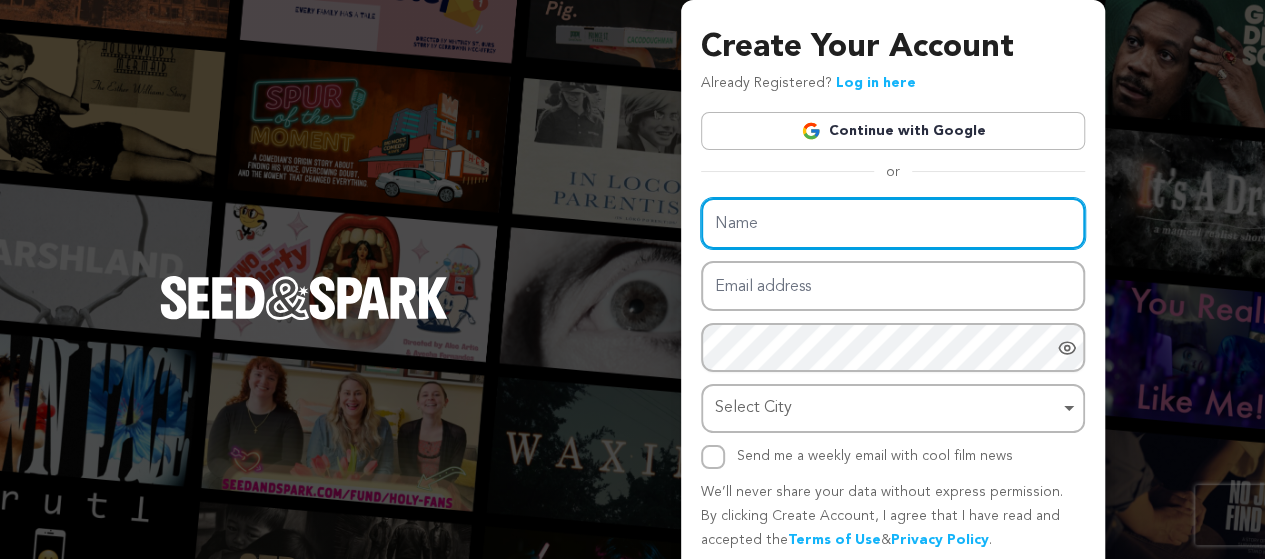 click on "Name" at bounding box center (893, 223) 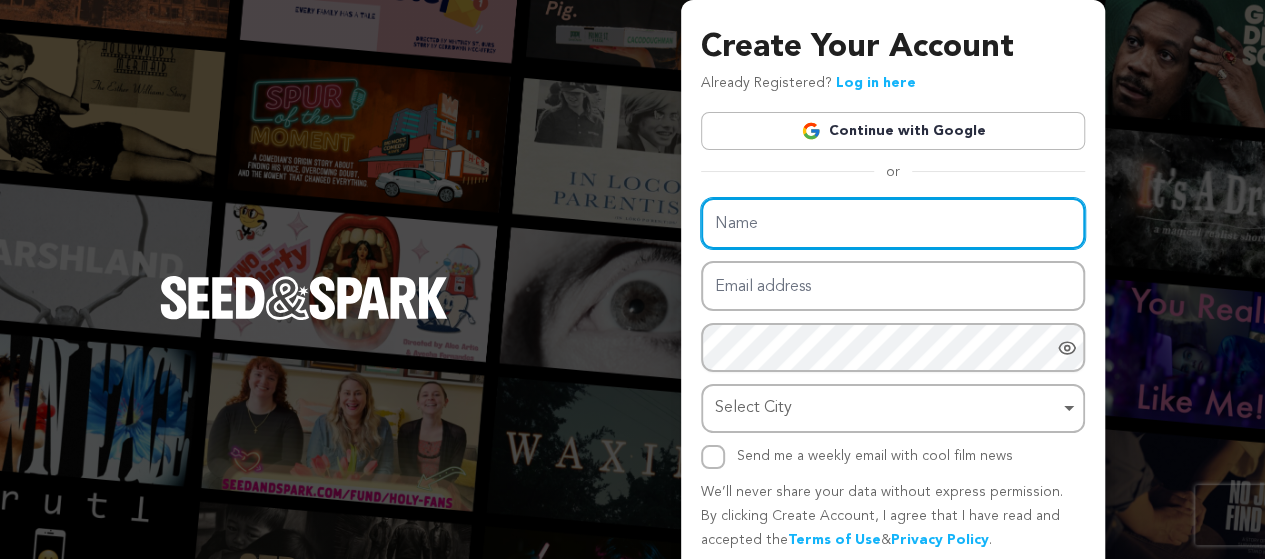 scroll, scrollTop: 0, scrollLeft: 0, axis: both 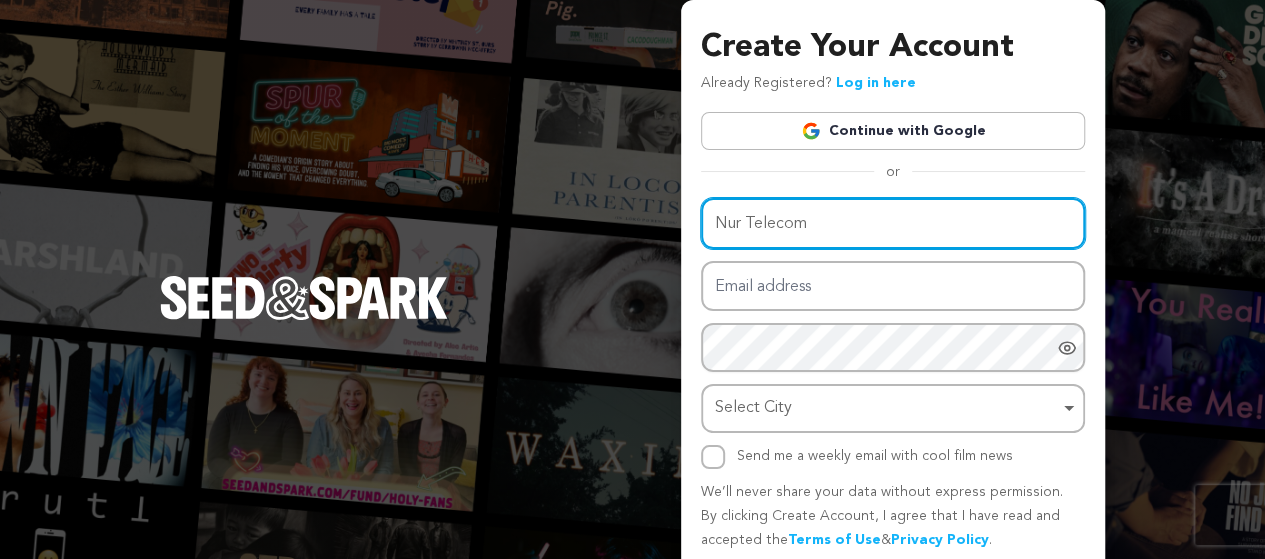 type on "Nur Telecom" 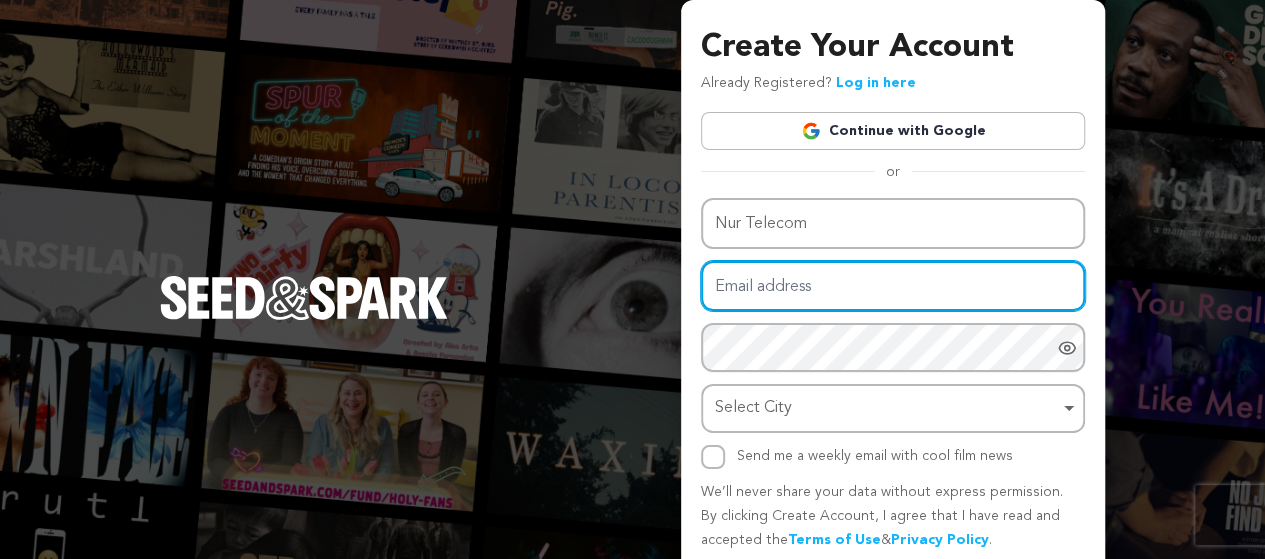 click on "Email address" at bounding box center [893, 286] 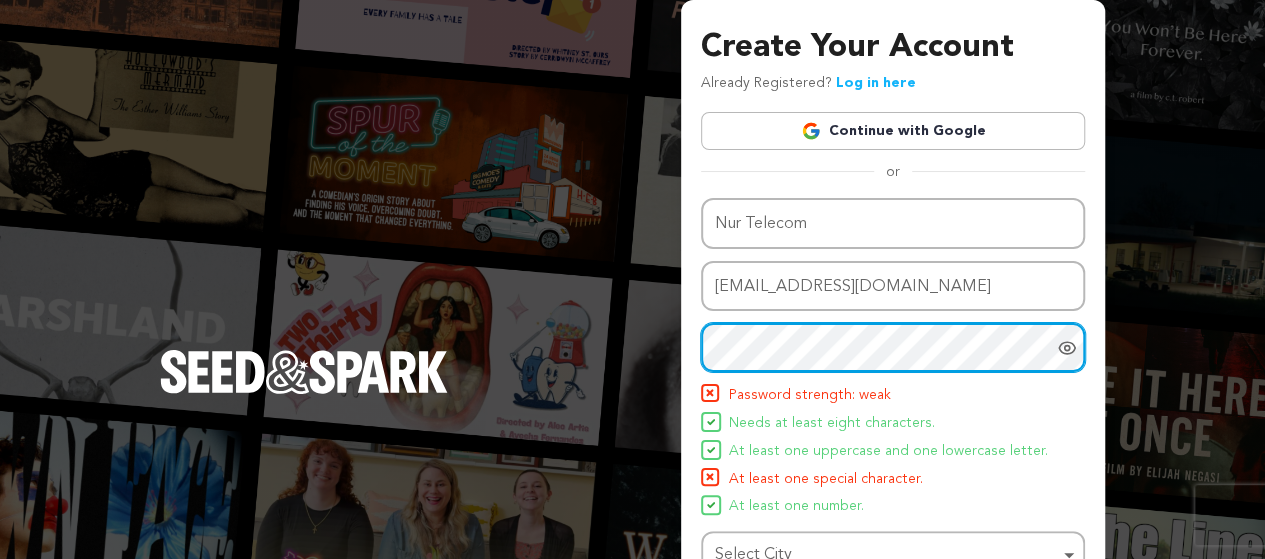 scroll, scrollTop: 200, scrollLeft: 0, axis: vertical 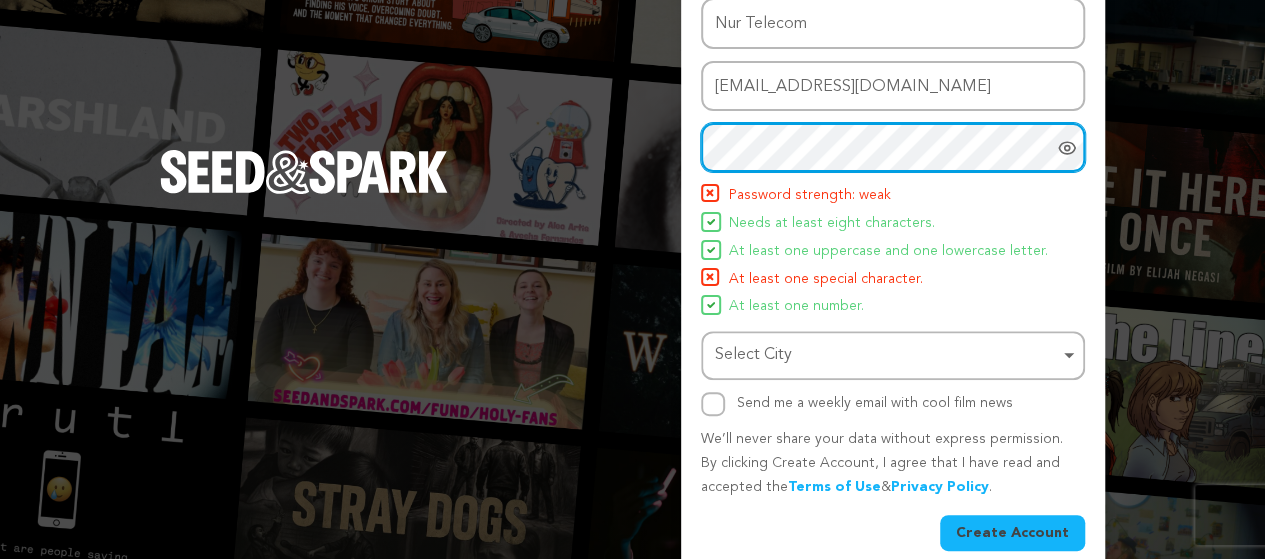 click on "Select City Remove item" at bounding box center [887, 355] 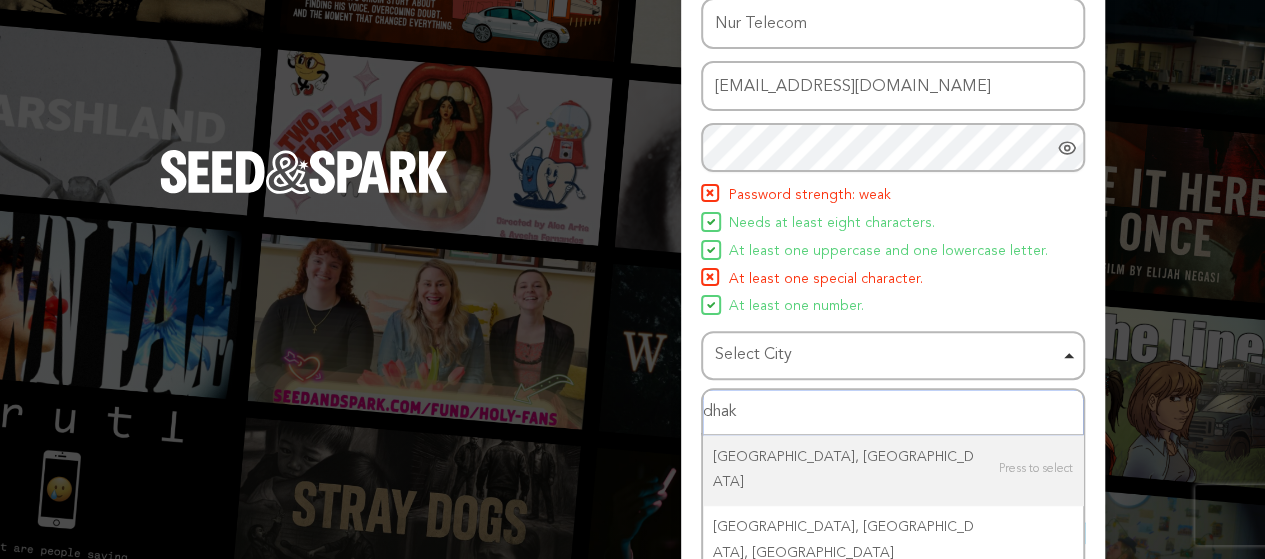 type on "dhaka" 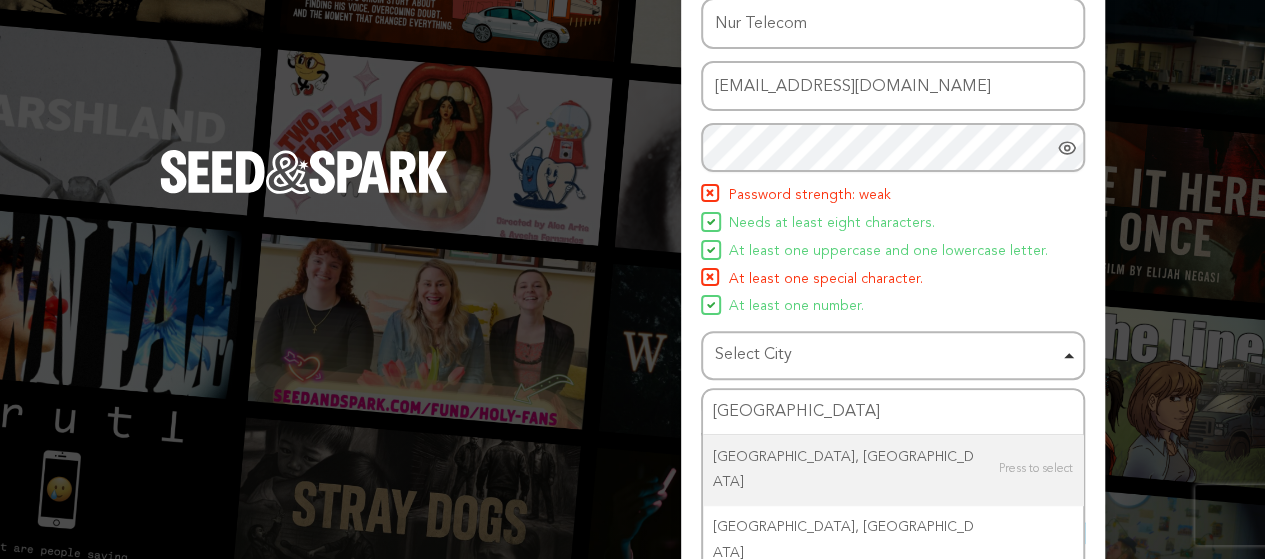 type 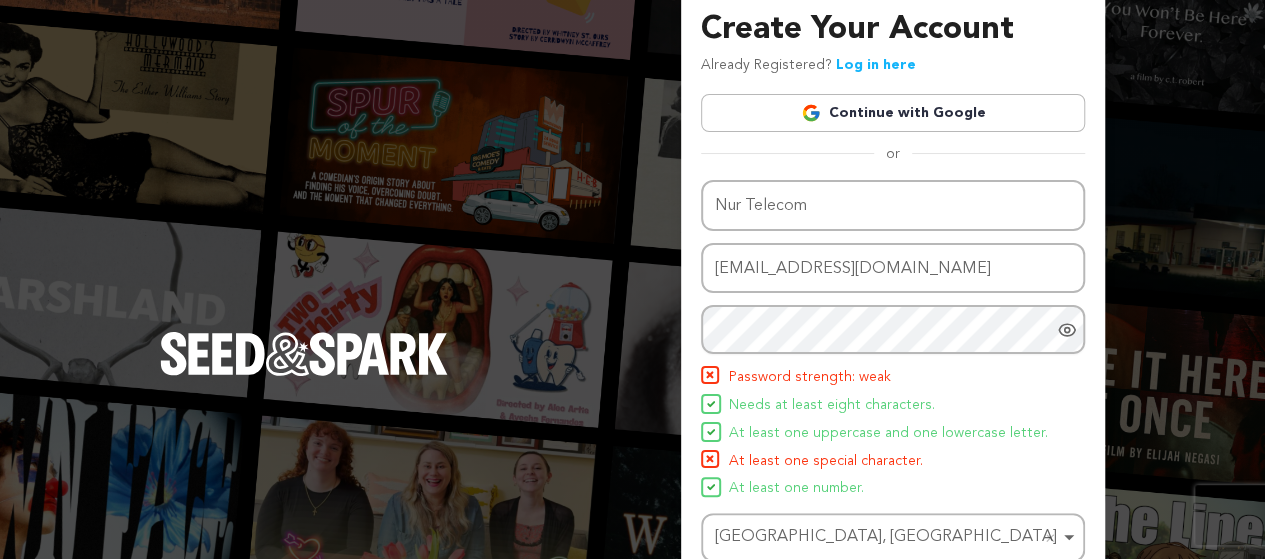 scroll, scrollTop: 0, scrollLeft: 0, axis: both 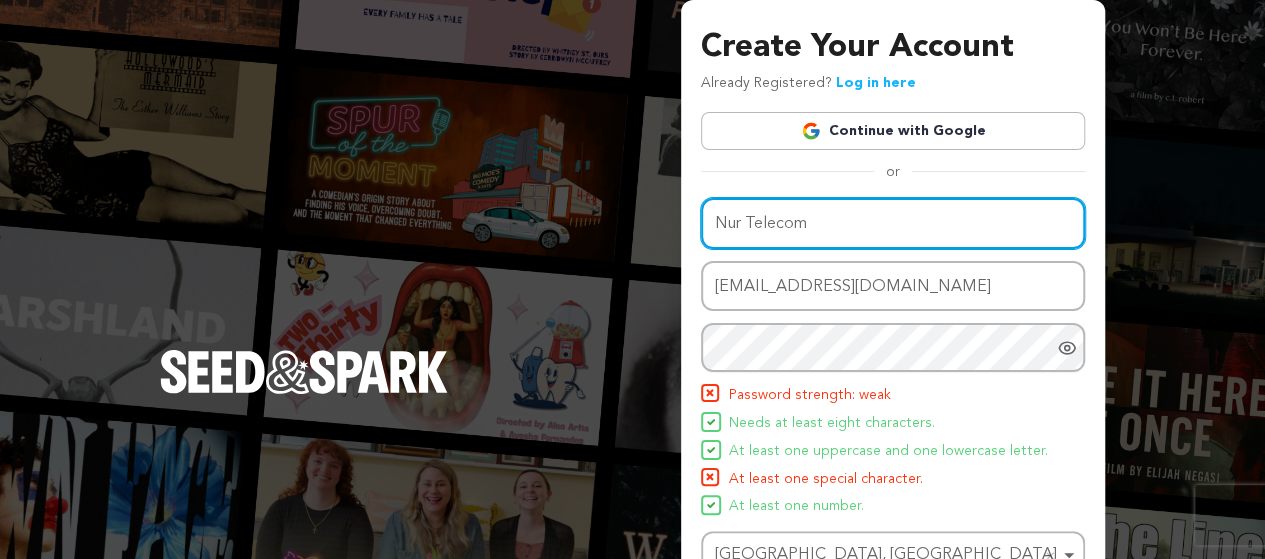 click on "Nur Telecom" at bounding box center (893, 223) 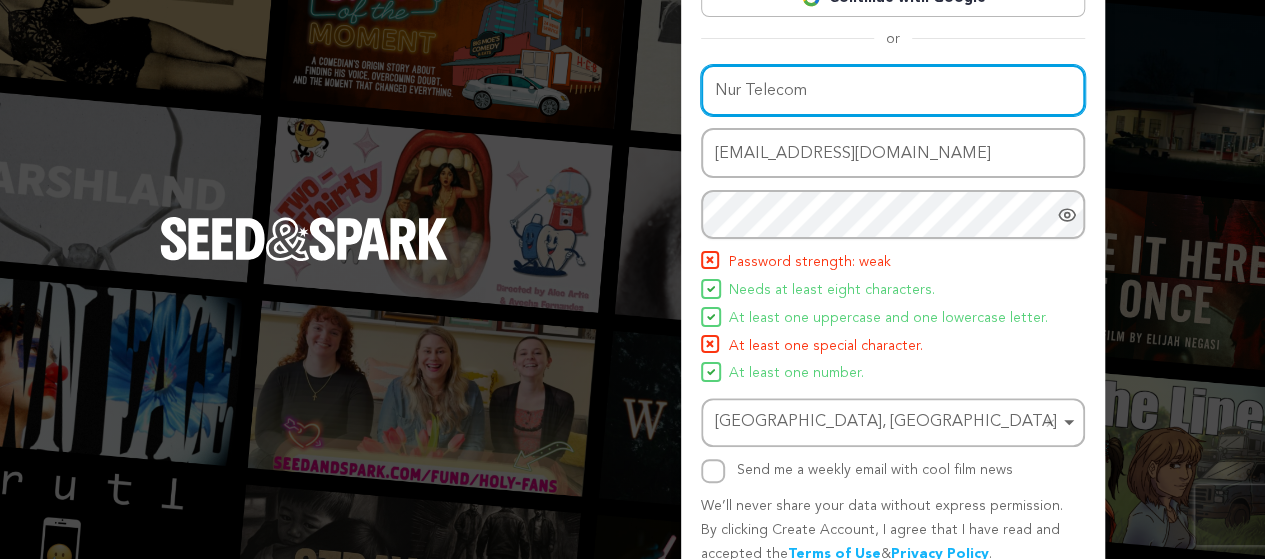 scroll, scrollTop: 200, scrollLeft: 0, axis: vertical 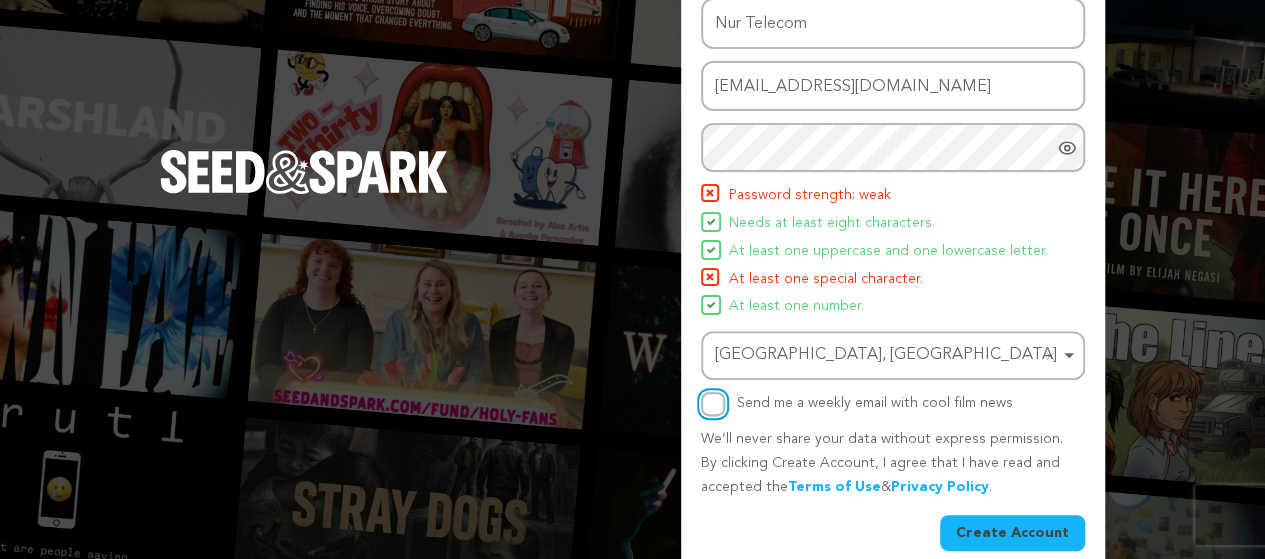 click on "Send me a weekly email with cool film news" at bounding box center (713, 404) 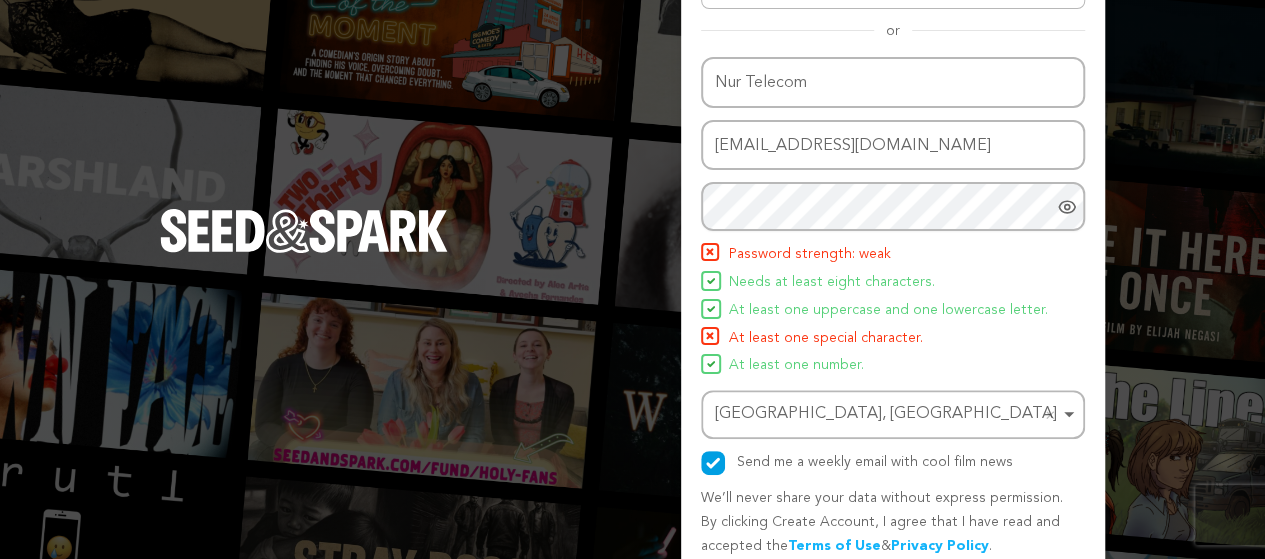 scroll, scrollTop: 100, scrollLeft: 0, axis: vertical 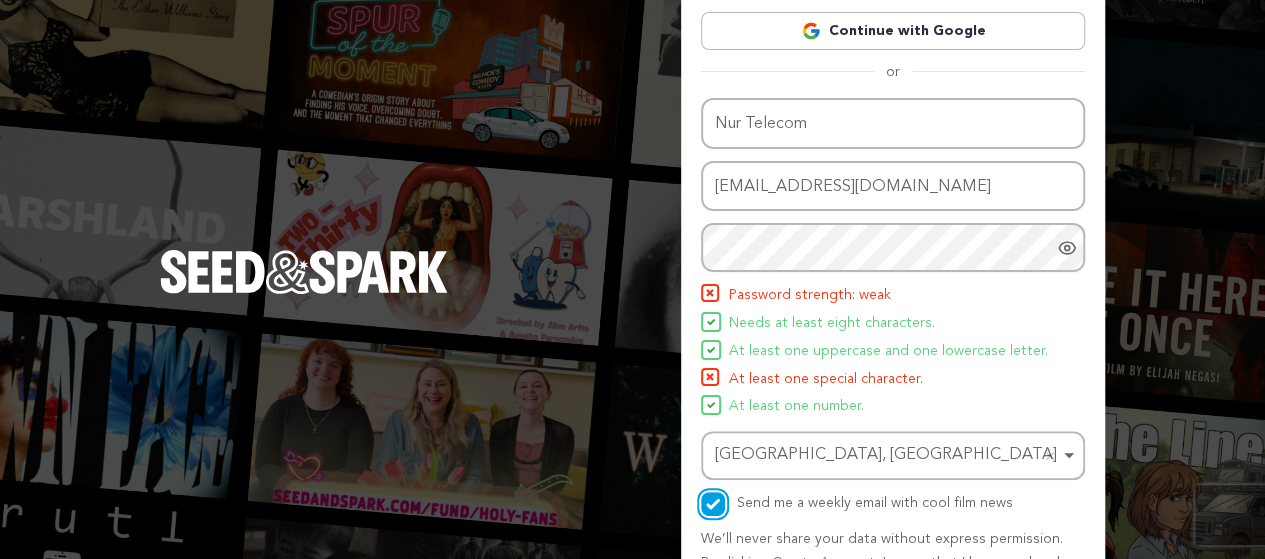 drag, startPoint x: 716, startPoint y: 505, endPoint x: 730, endPoint y: 496, distance: 16.643316 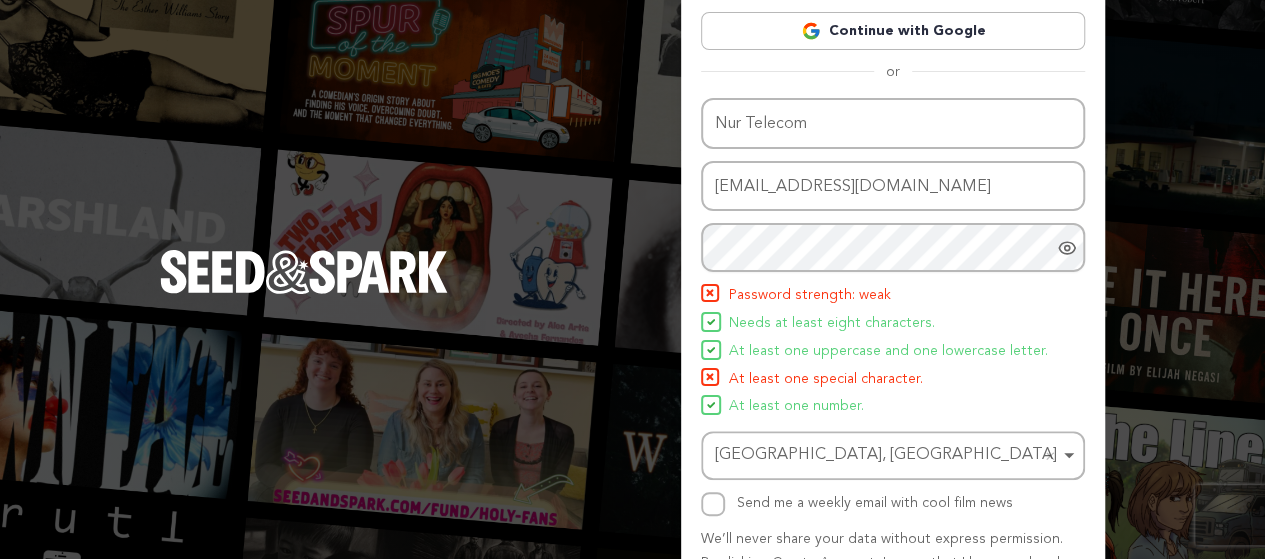 click 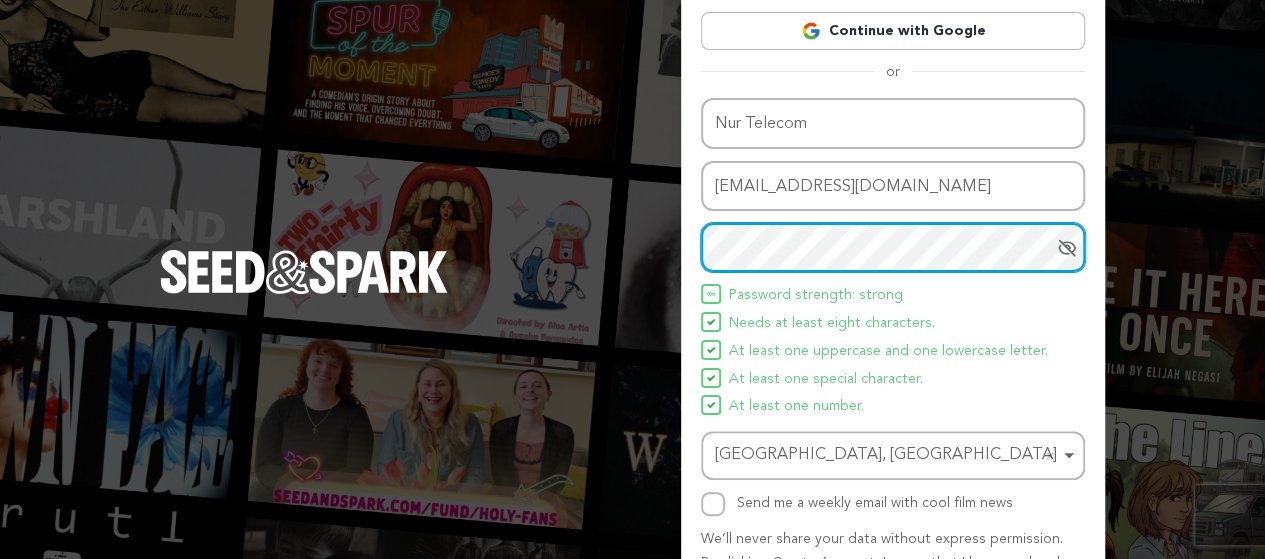 click on "Create Your Account
Already Registered?
Log in here
Continue with Google
or
eyJpdiI6IkFkcVJmbVEzUmEyeC90elB4Q2hHN2c9PSIsInZhbHVlIjoidzU0ejl4d3BpQzcrM0M1ZVAreU1iZz09IiwibWFjIjoiN2ZmMjdmNzA0M2Y2ZWIzOTFhOTA4ZmE0NGExNWQ1YjUyZGE2MDEzYThhMjk2NGY1YmM3MzFhZDE4ZWZhZDlhMSIsInRhZyI6IiJ9
Name
Nur Telecom" at bounding box center [893, 291] 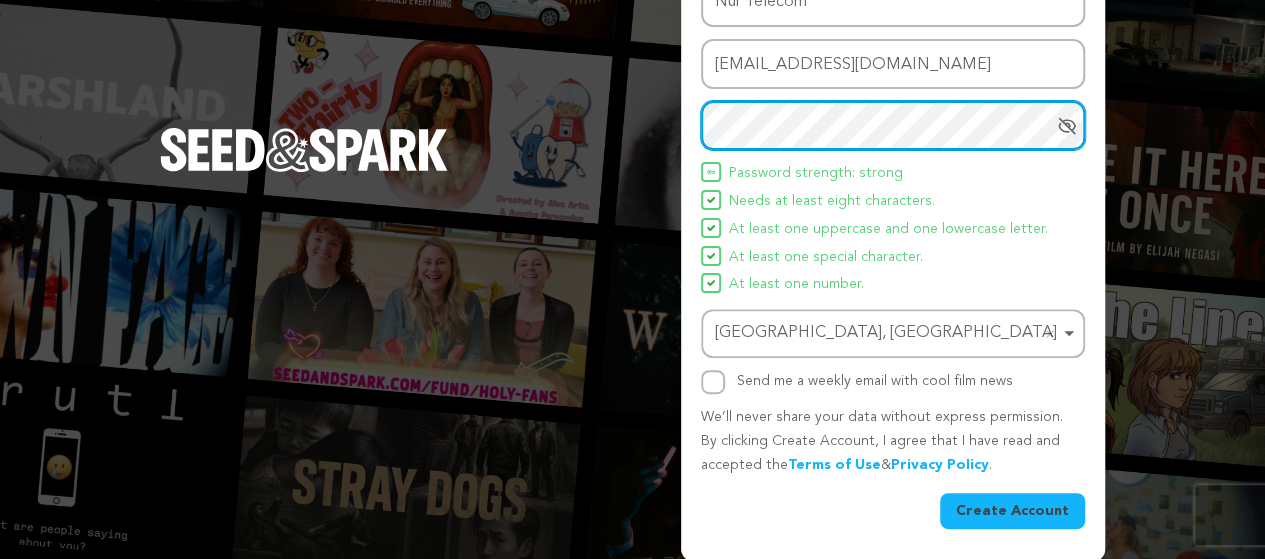 scroll, scrollTop: 224, scrollLeft: 0, axis: vertical 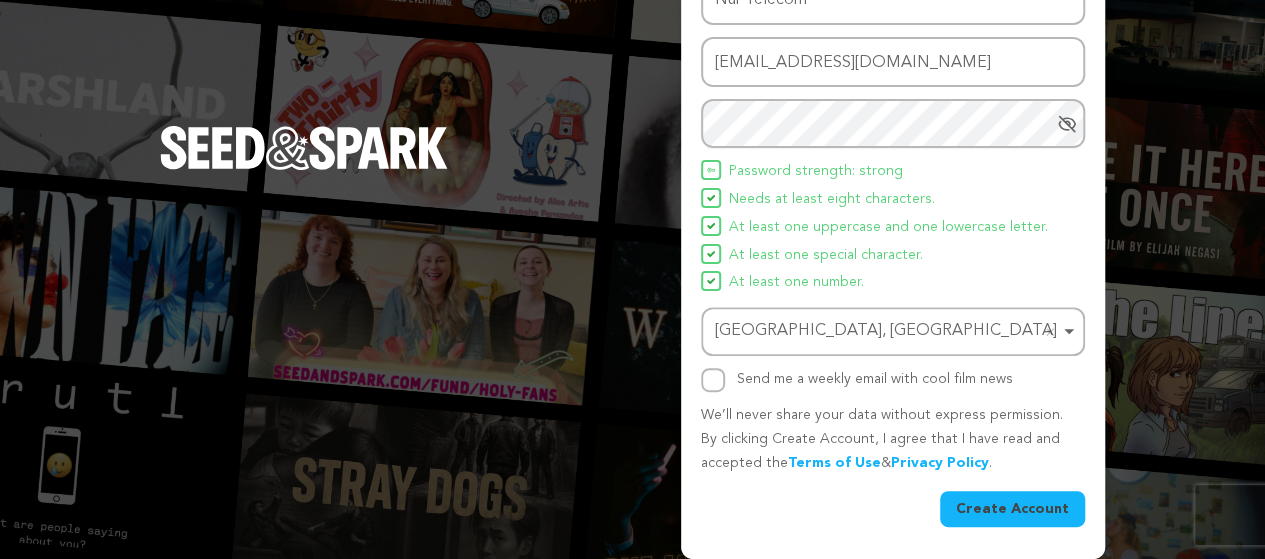 click on "Create Account" at bounding box center (1012, 509) 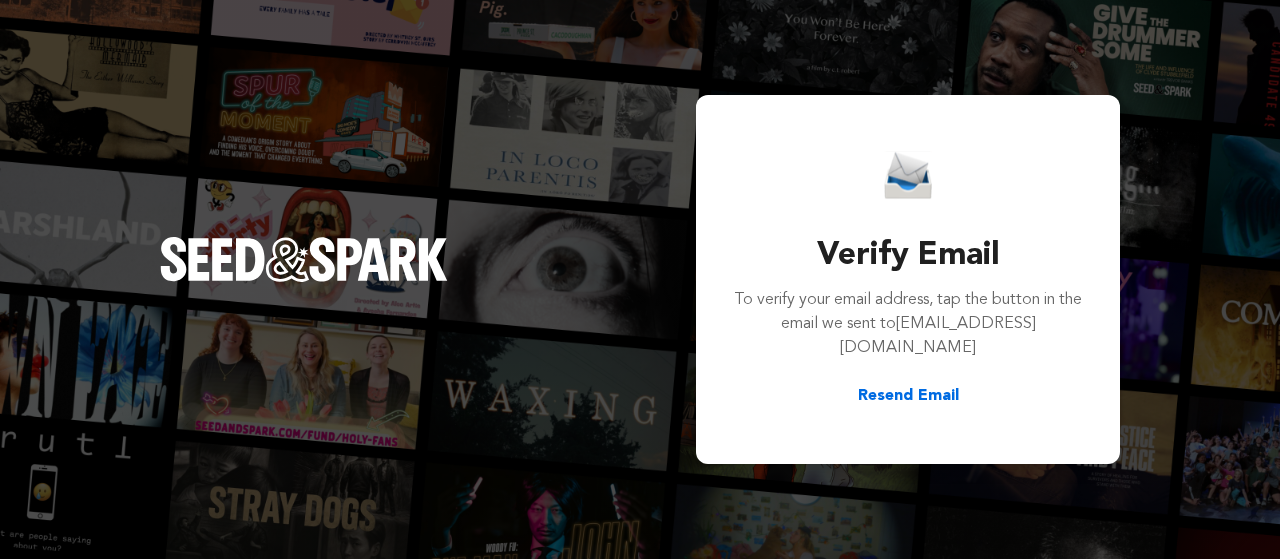 scroll, scrollTop: 0, scrollLeft: 0, axis: both 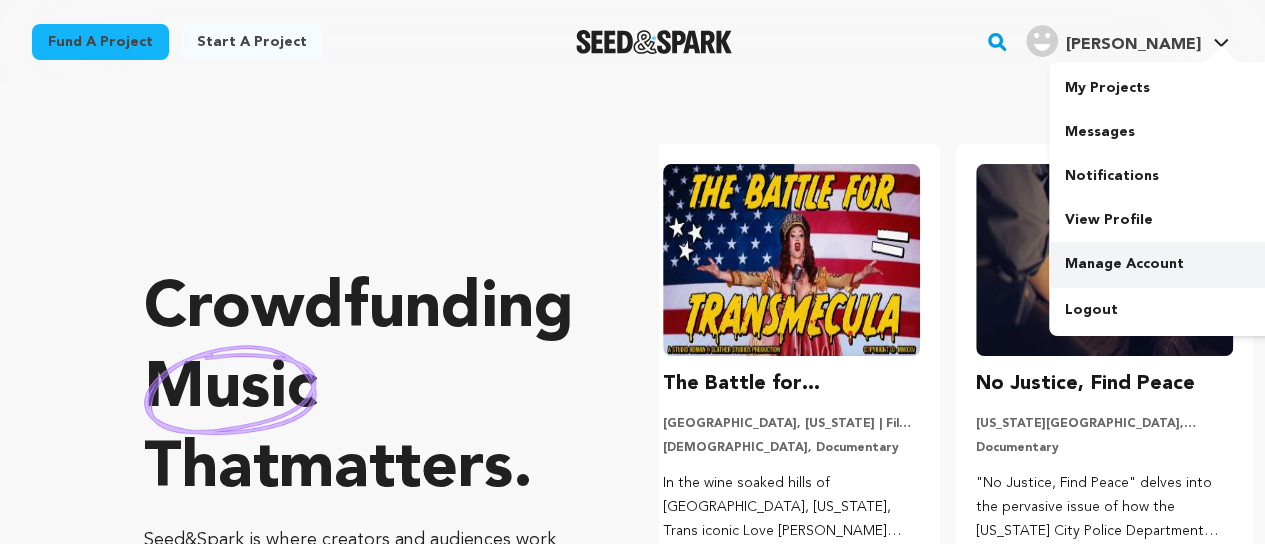 click on "Manage Account" at bounding box center (1161, 264) 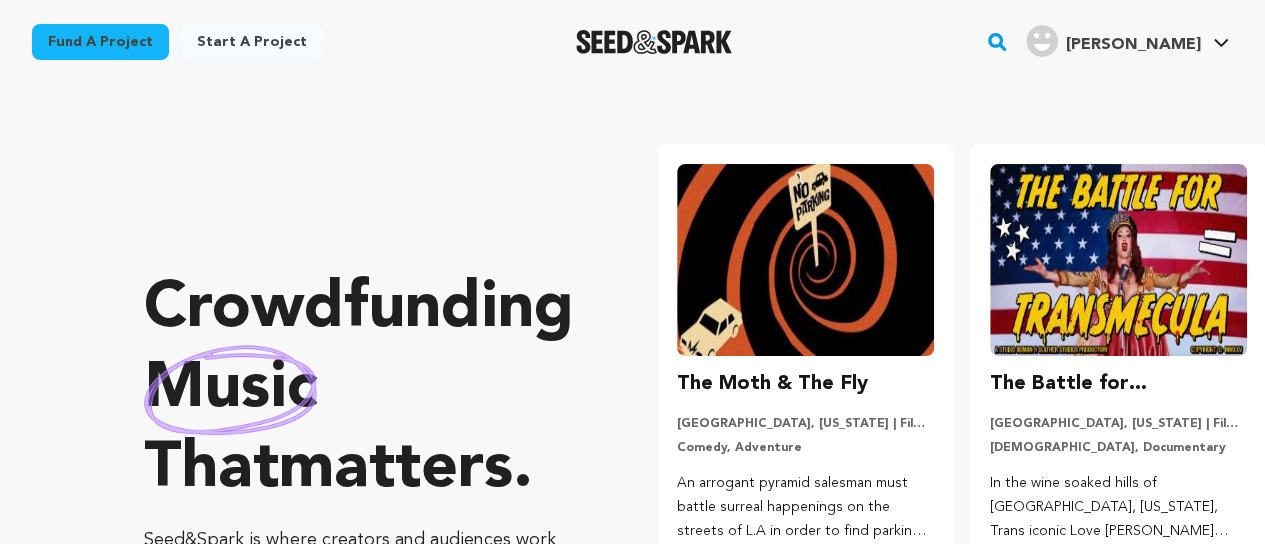 scroll, scrollTop: 0, scrollLeft: 0, axis: both 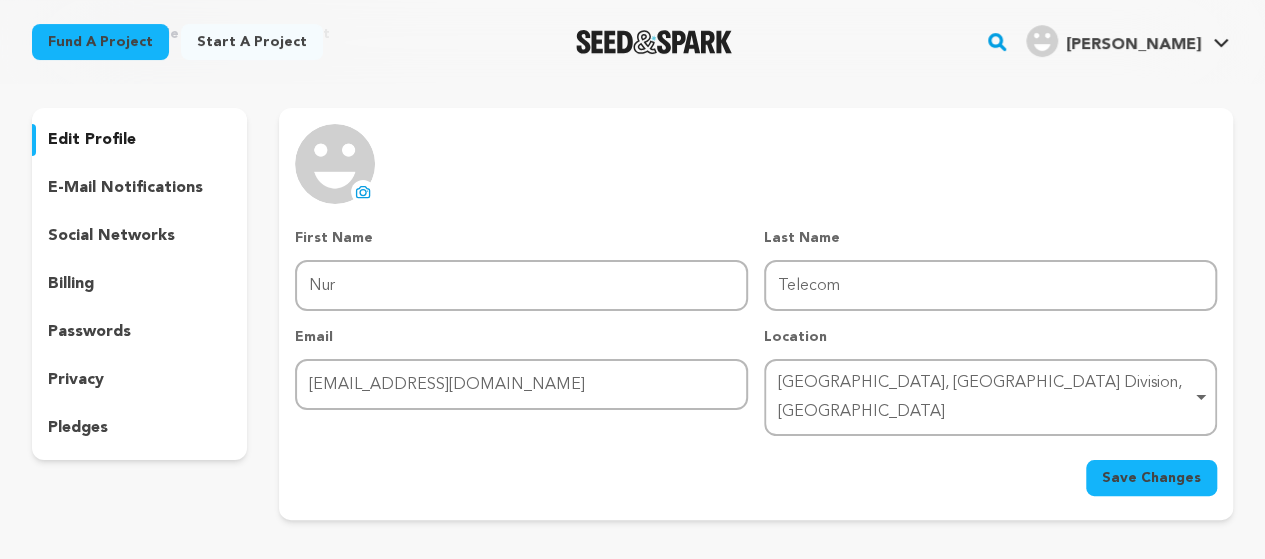 click on "e-mail notifications" at bounding box center (125, 188) 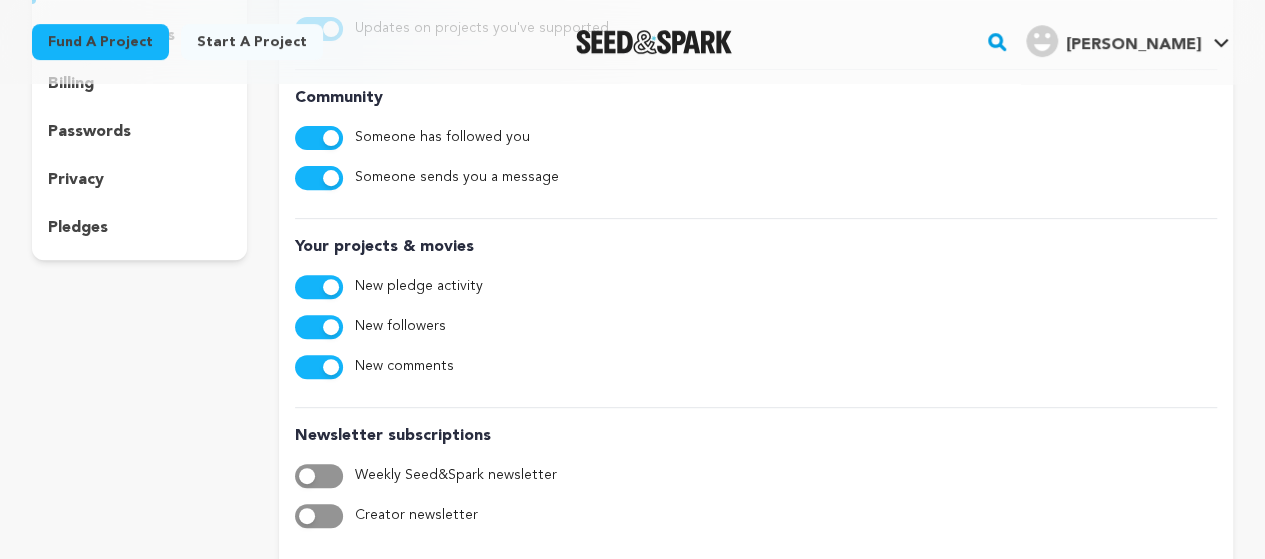 scroll, scrollTop: 0, scrollLeft: 0, axis: both 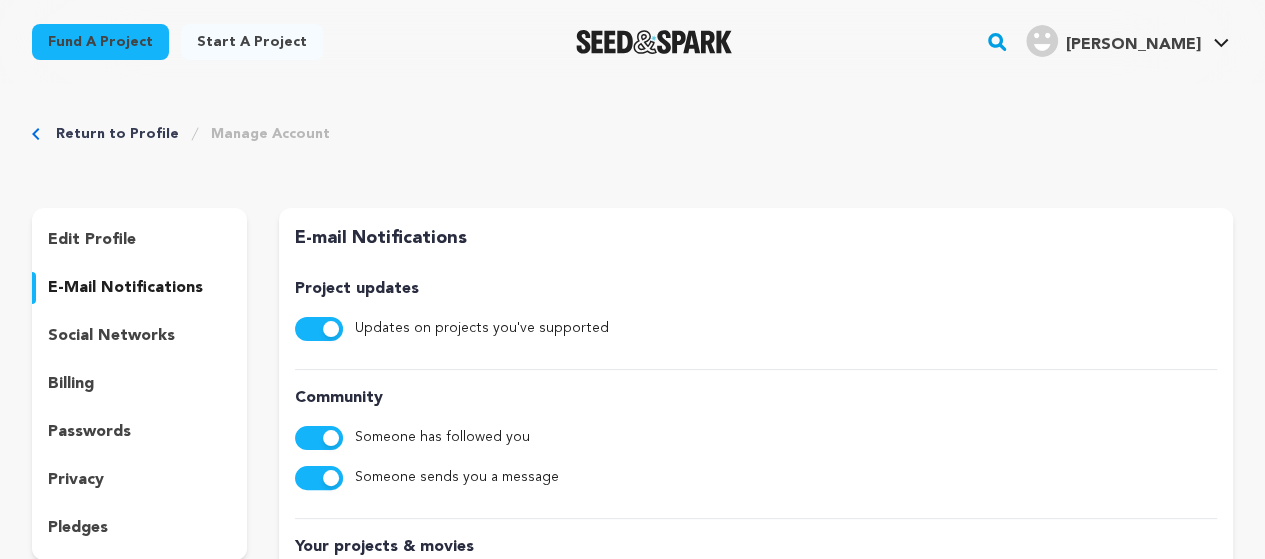 click on "social networks" at bounding box center (111, 336) 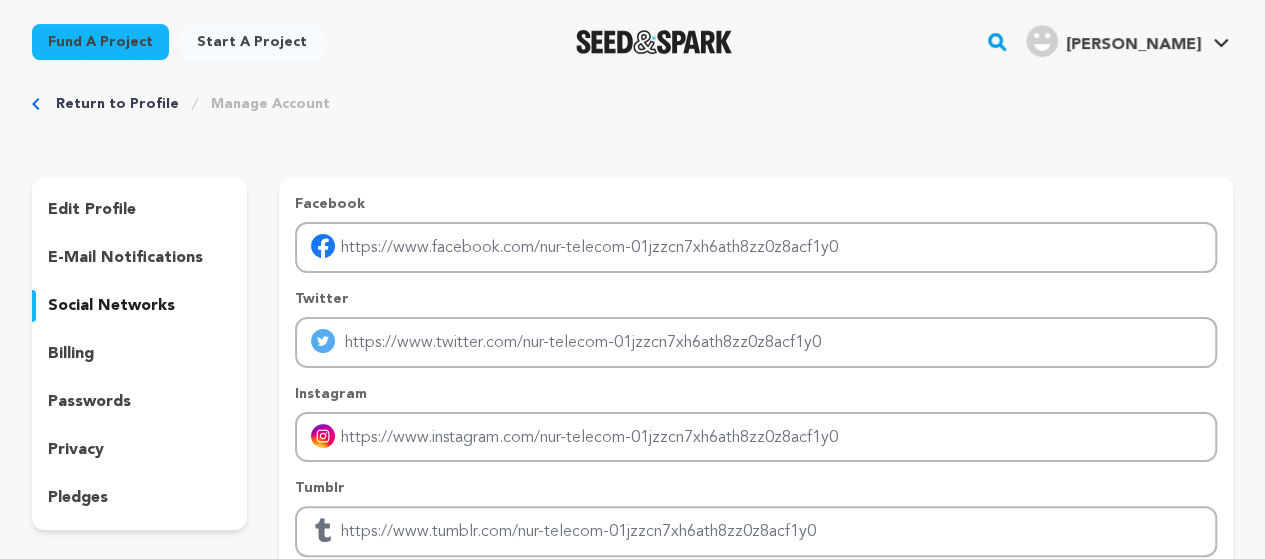 scroll, scrollTop: 0, scrollLeft: 0, axis: both 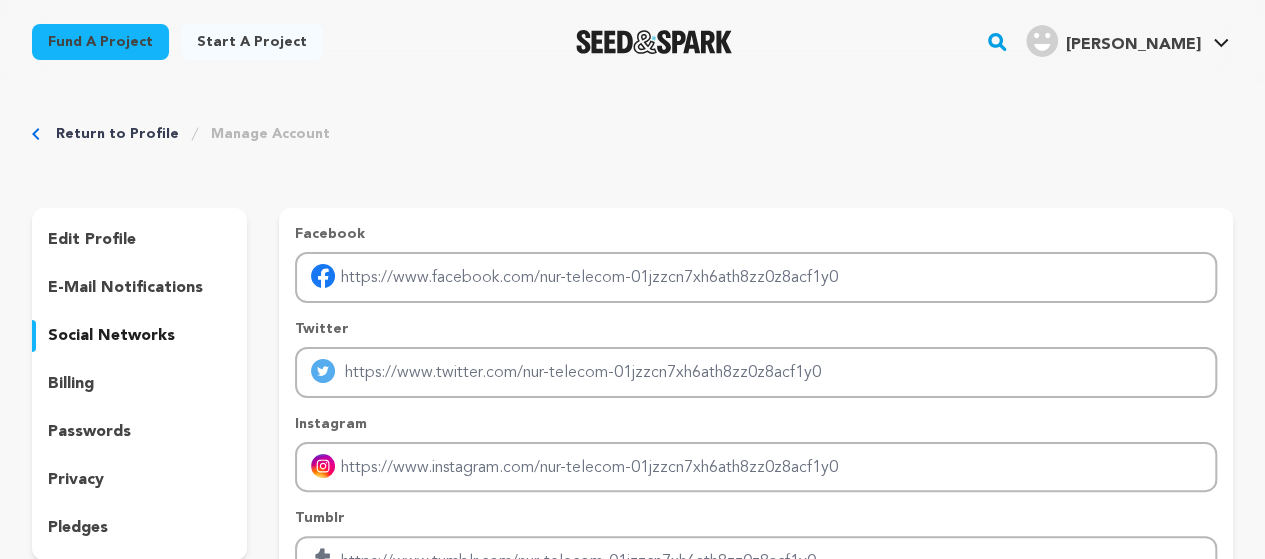 click on "passwords" at bounding box center (89, 432) 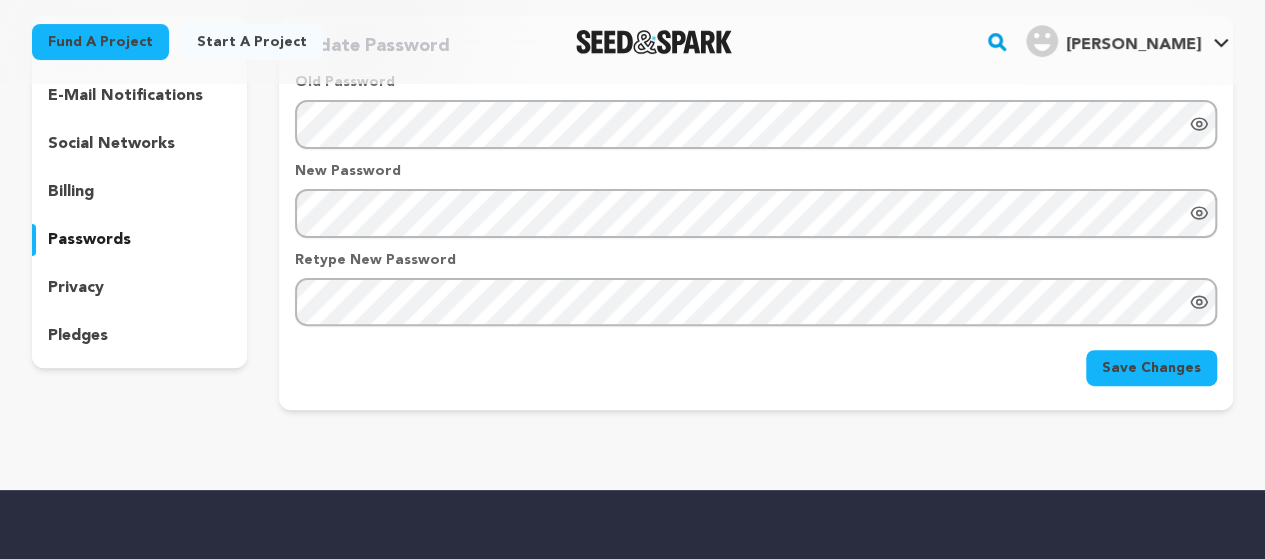 scroll, scrollTop: 200, scrollLeft: 0, axis: vertical 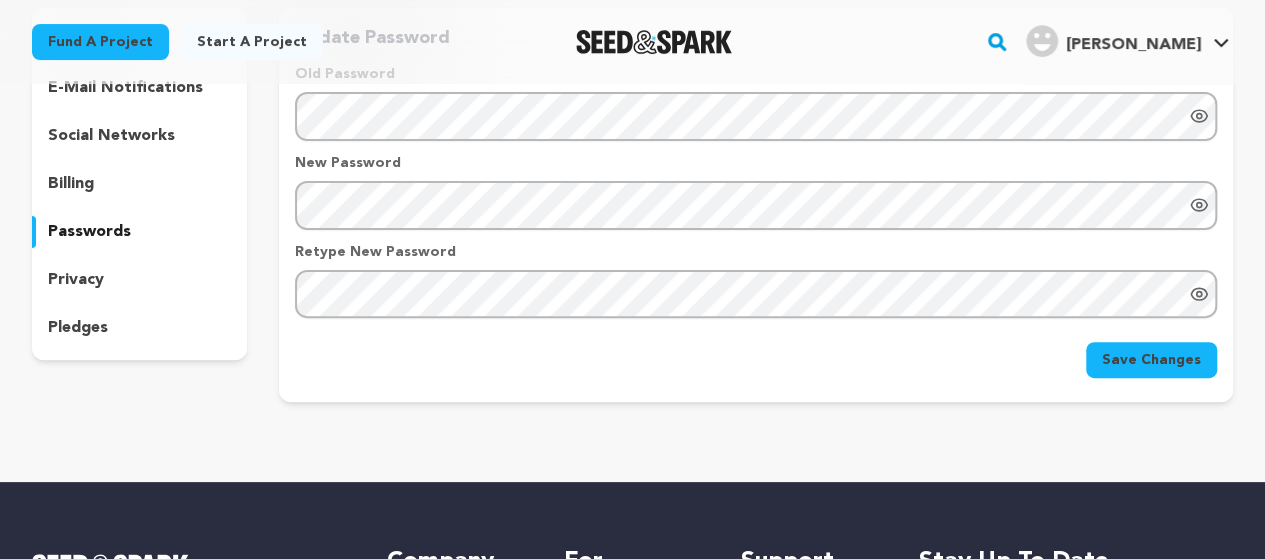 click on "privacy" at bounding box center (76, 280) 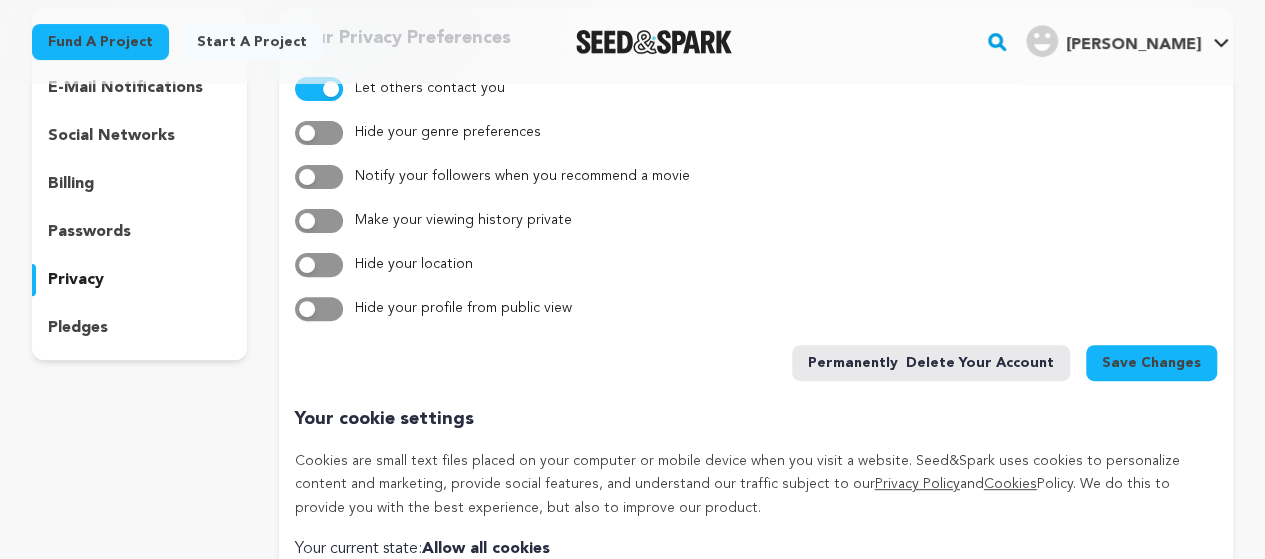 scroll, scrollTop: 0, scrollLeft: 0, axis: both 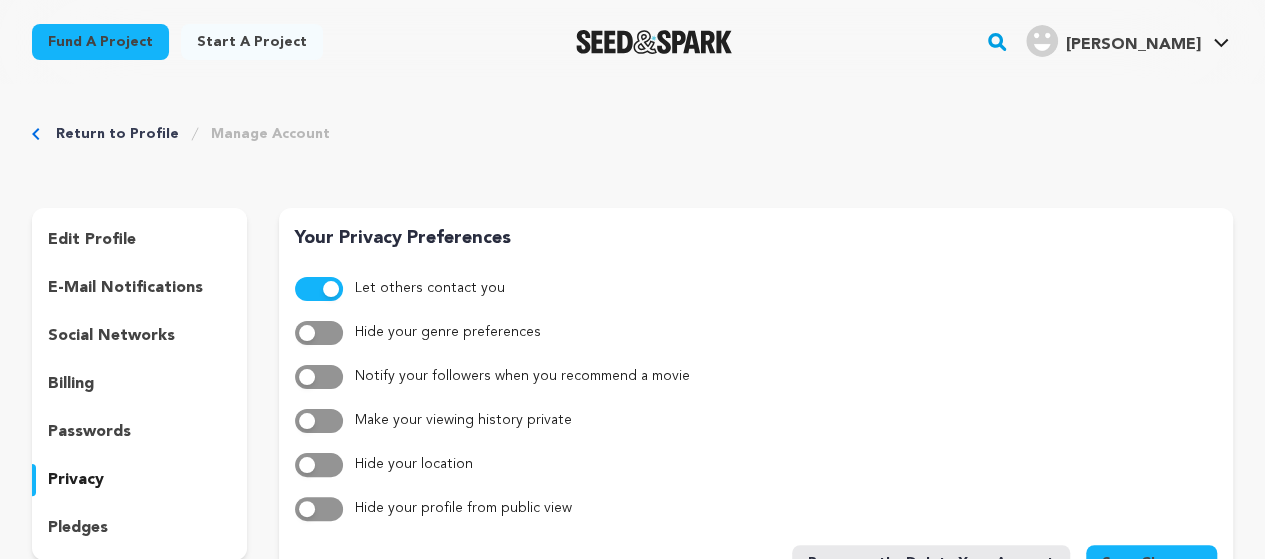click on "e-mail notifications" at bounding box center [125, 288] 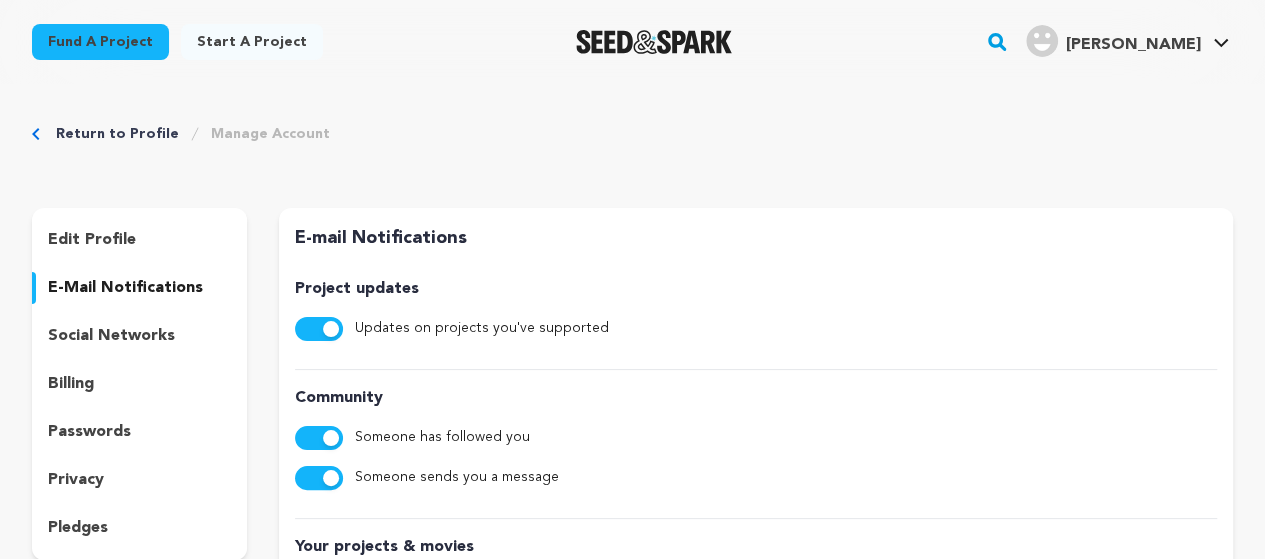 click on "edit profile" at bounding box center [92, 240] 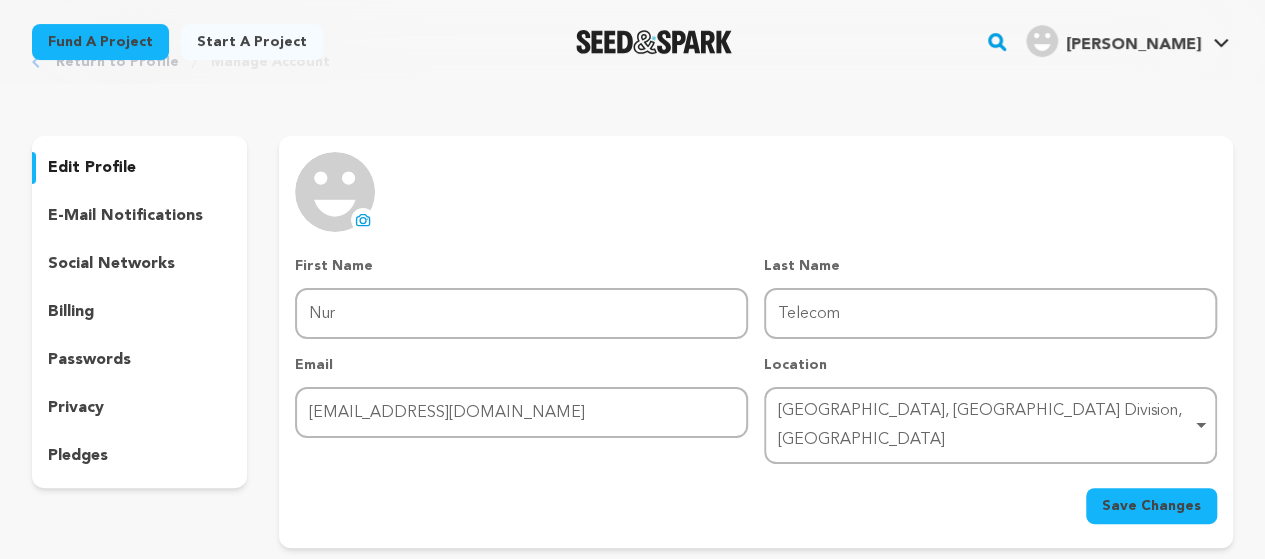 scroll, scrollTop: 100, scrollLeft: 0, axis: vertical 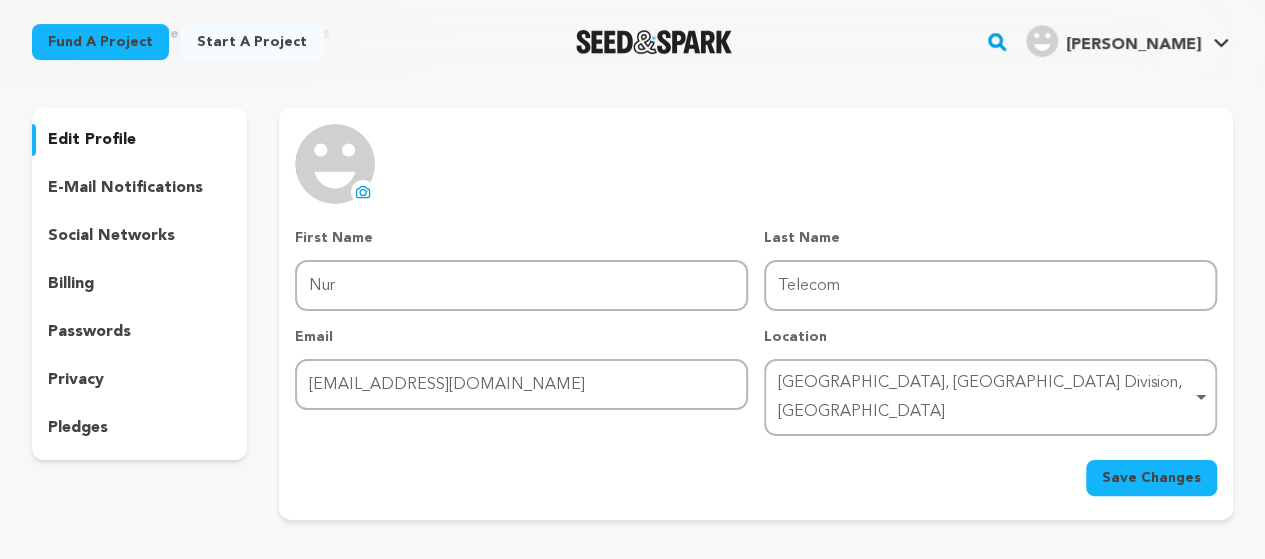 click on "e-mail notifications" at bounding box center [125, 188] 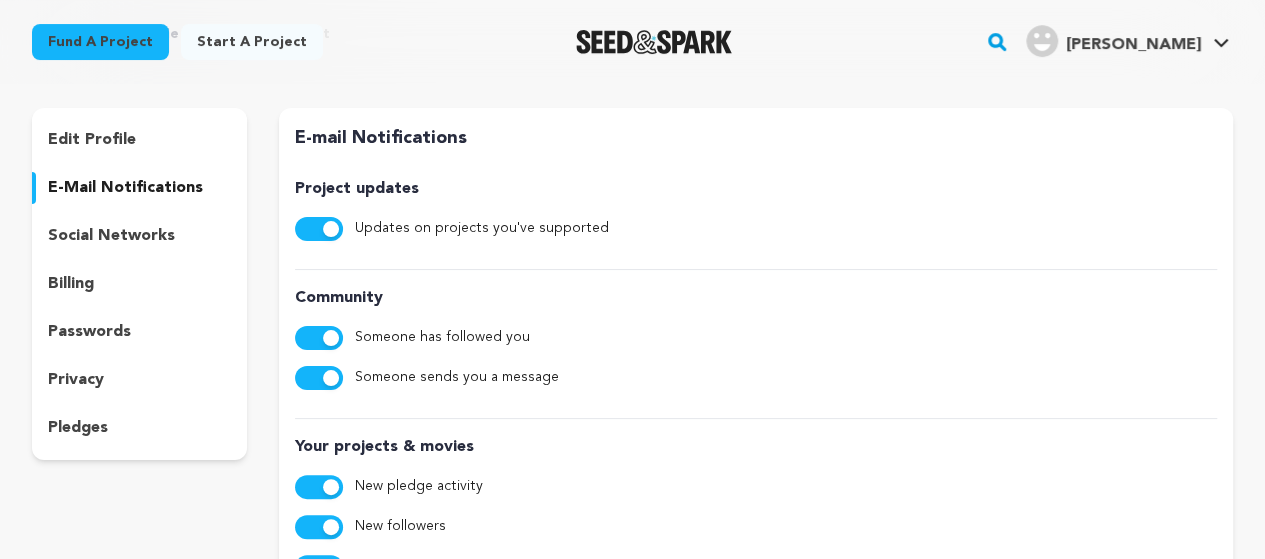 click on "social networks" at bounding box center (111, 236) 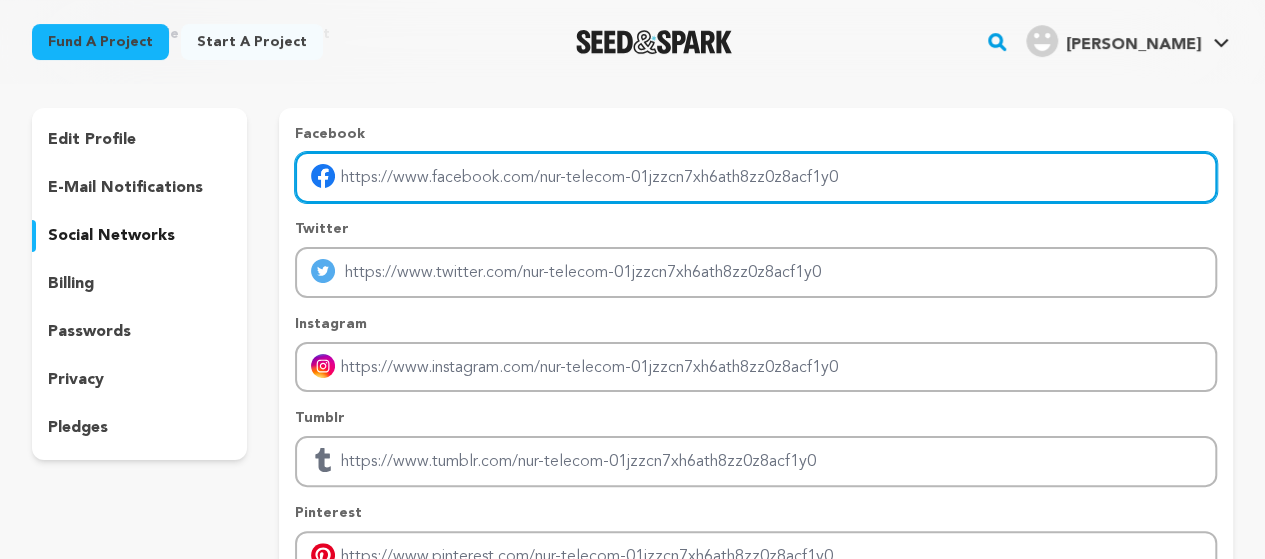 click at bounding box center [756, 177] 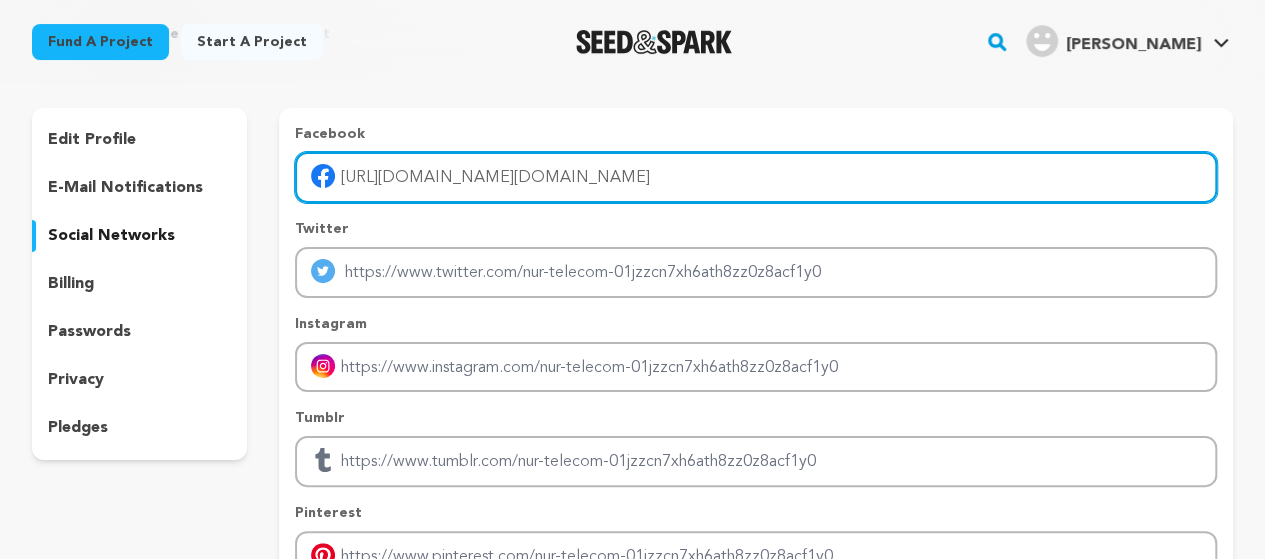 type on "[URL][DOMAIN_NAME][DOMAIN_NAME]" 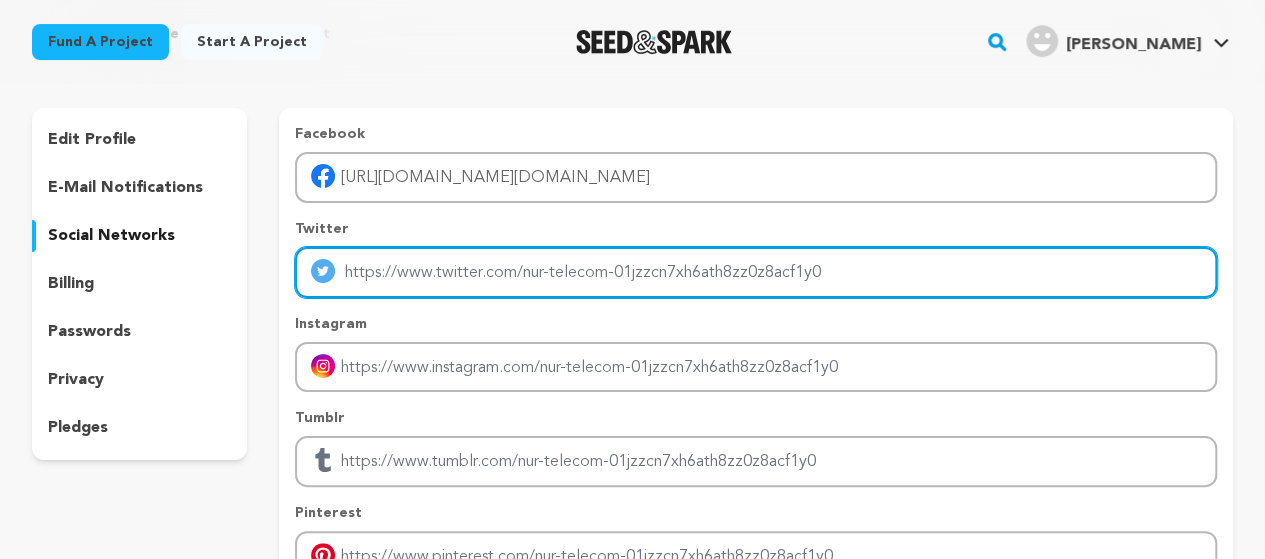 click at bounding box center (756, 272) 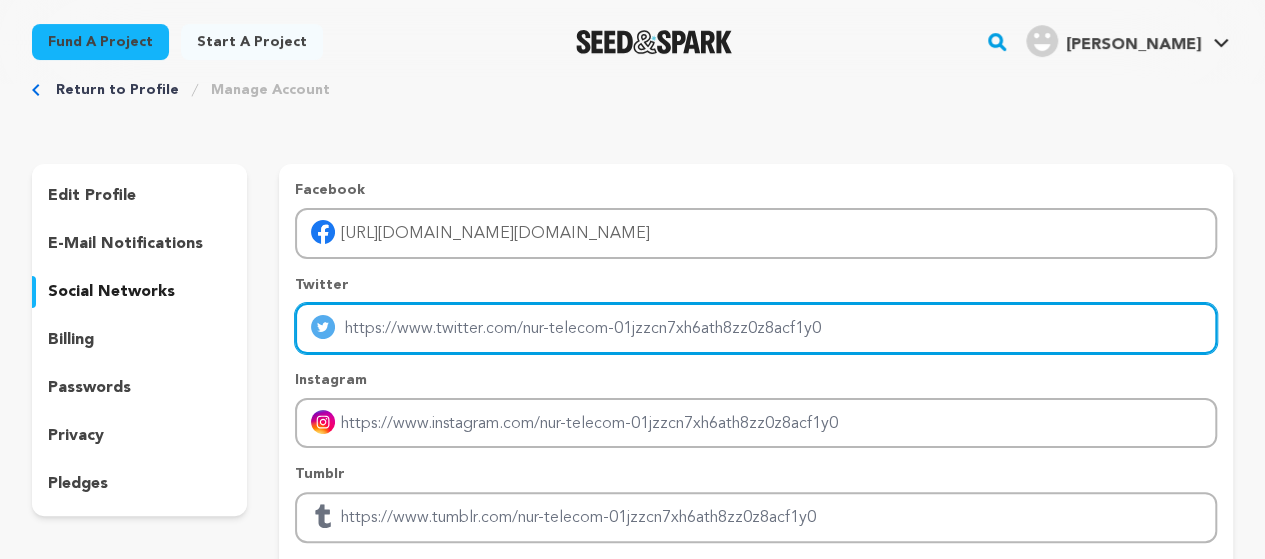 scroll, scrollTop: 0, scrollLeft: 0, axis: both 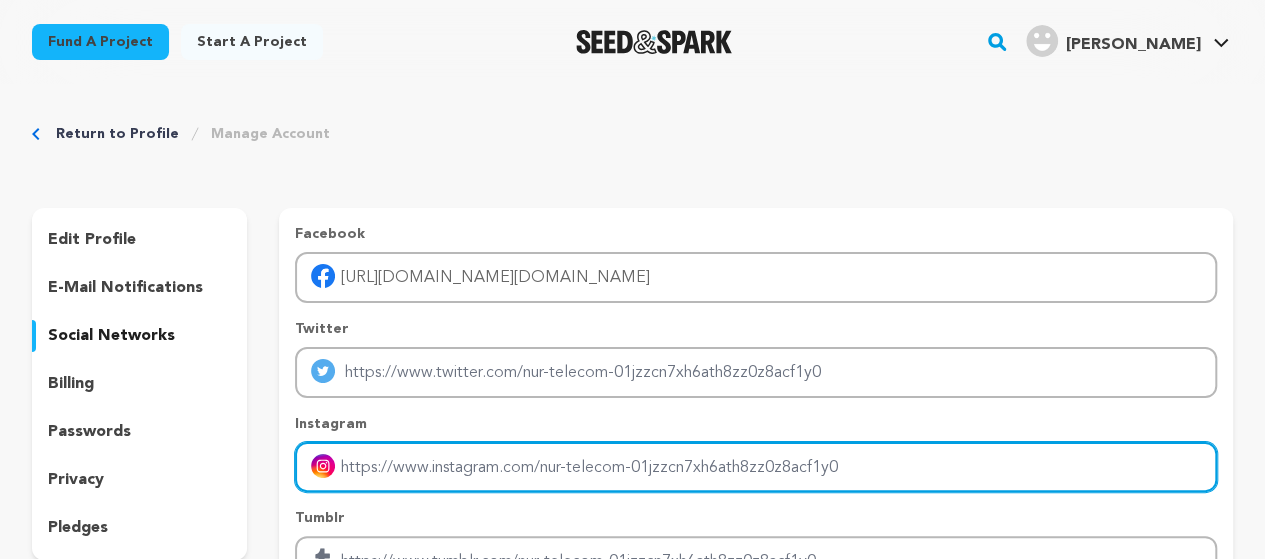 click at bounding box center (756, 467) 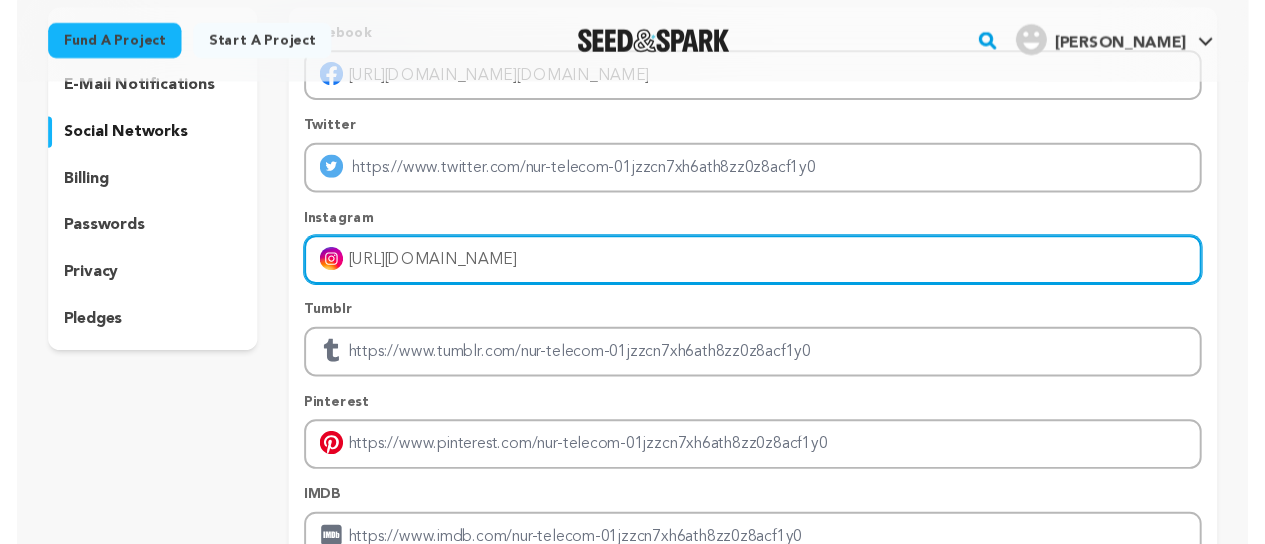 scroll, scrollTop: 300, scrollLeft: 0, axis: vertical 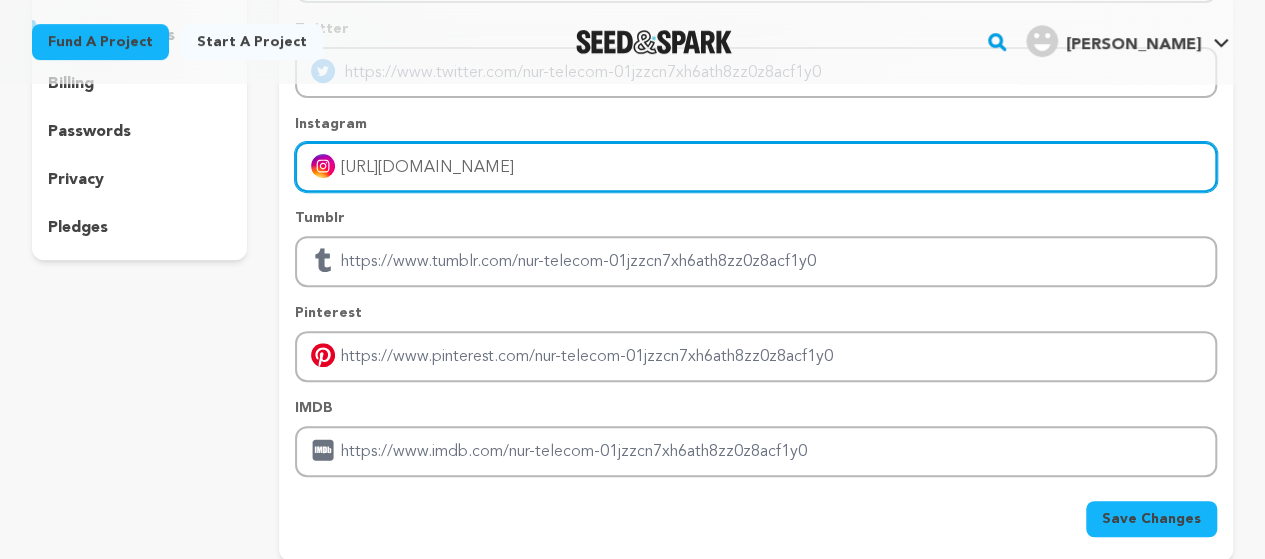 type on "[URL][DOMAIN_NAME]" 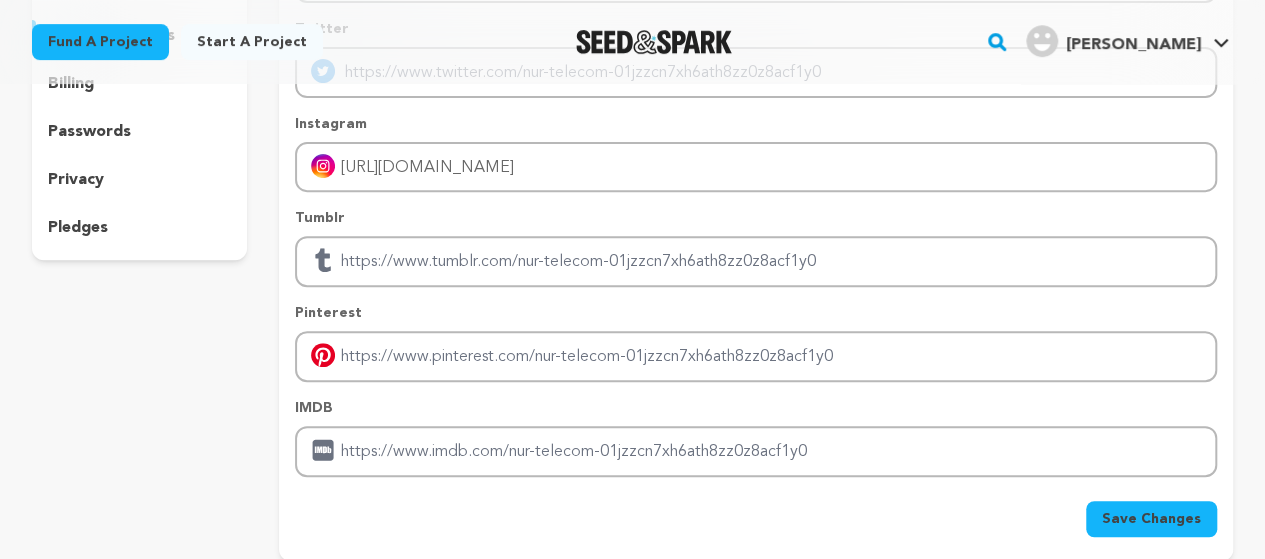 click on "Save Changes" at bounding box center (1151, 519) 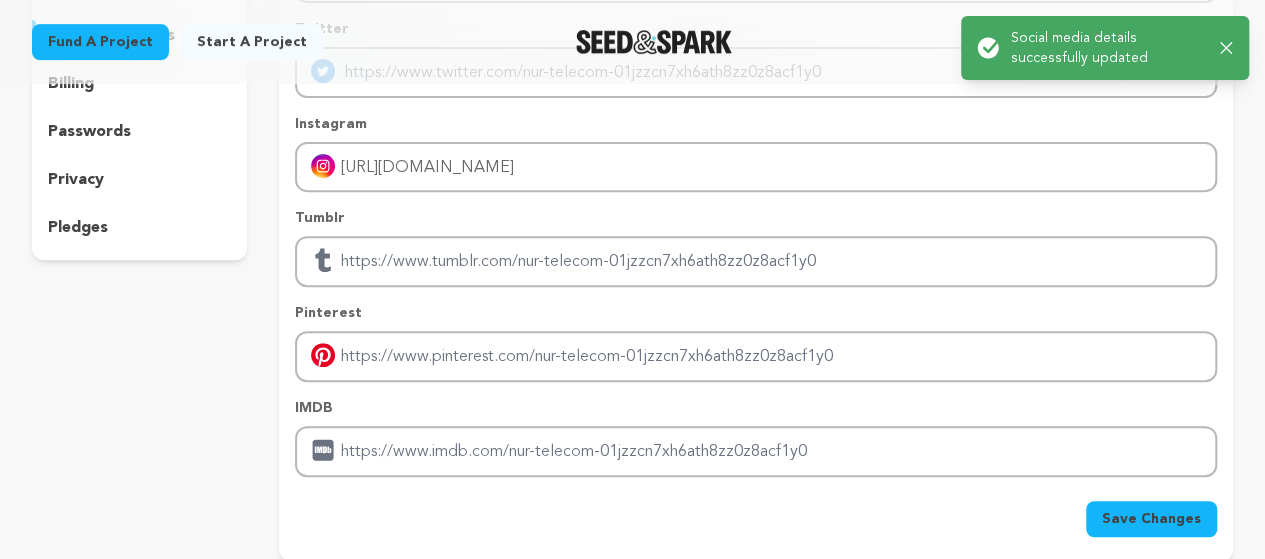 click 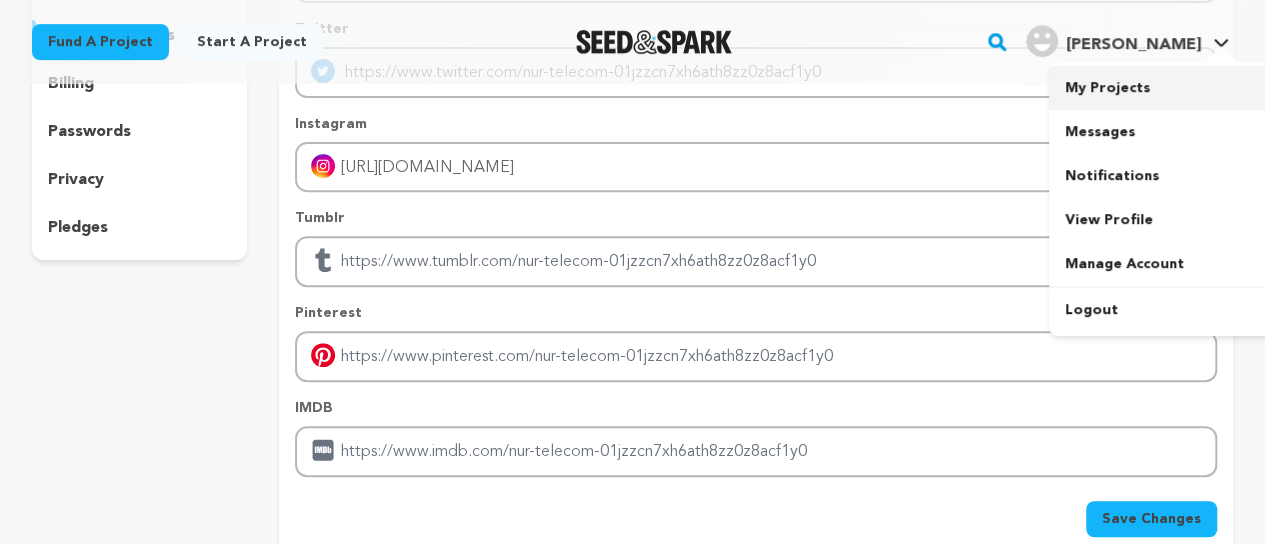 click on "My Projects" at bounding box center (1161, 88) 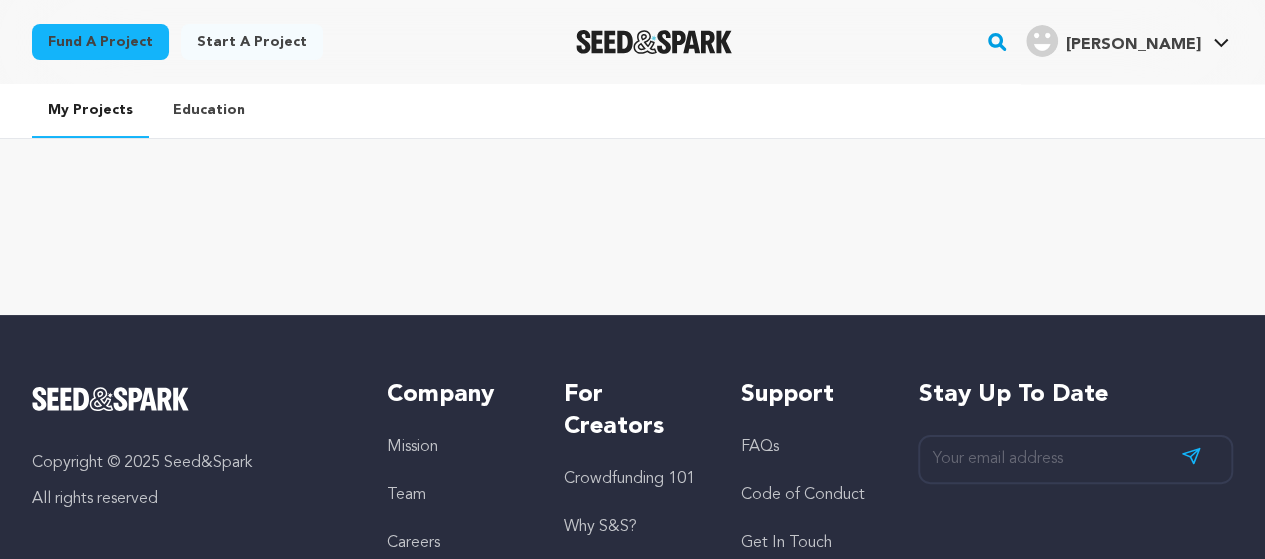 scroll, scrollTop: 0, scrollLeft: 0, axis: both 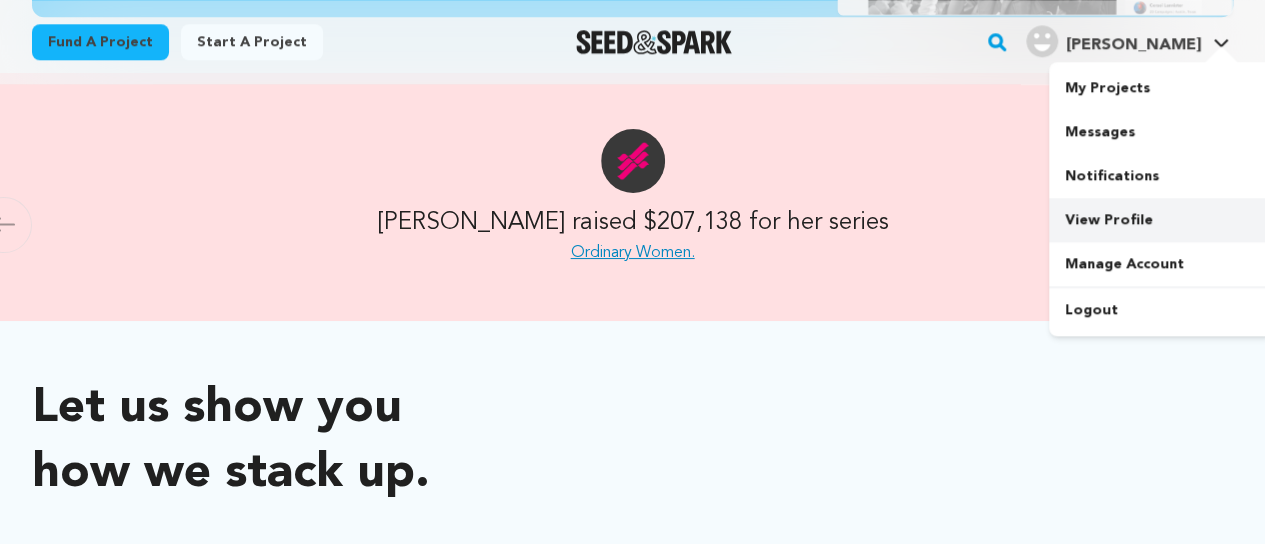 click on "View Profile" at bounding box center (1161, 220) 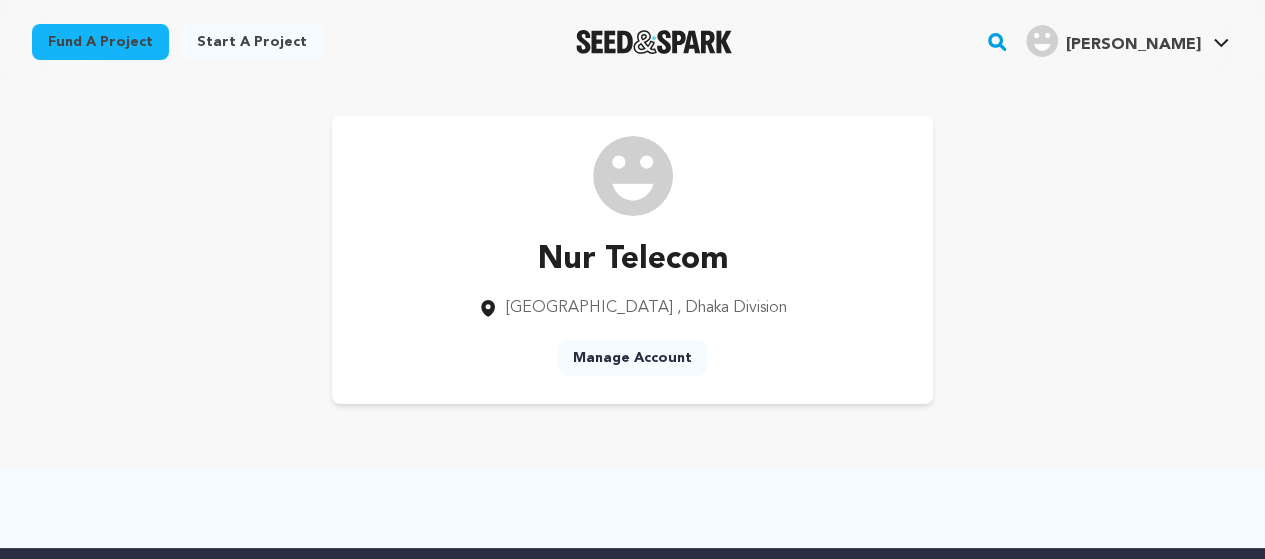scroll, scrollTop: 0, scrollLeft: 0, axis: both 